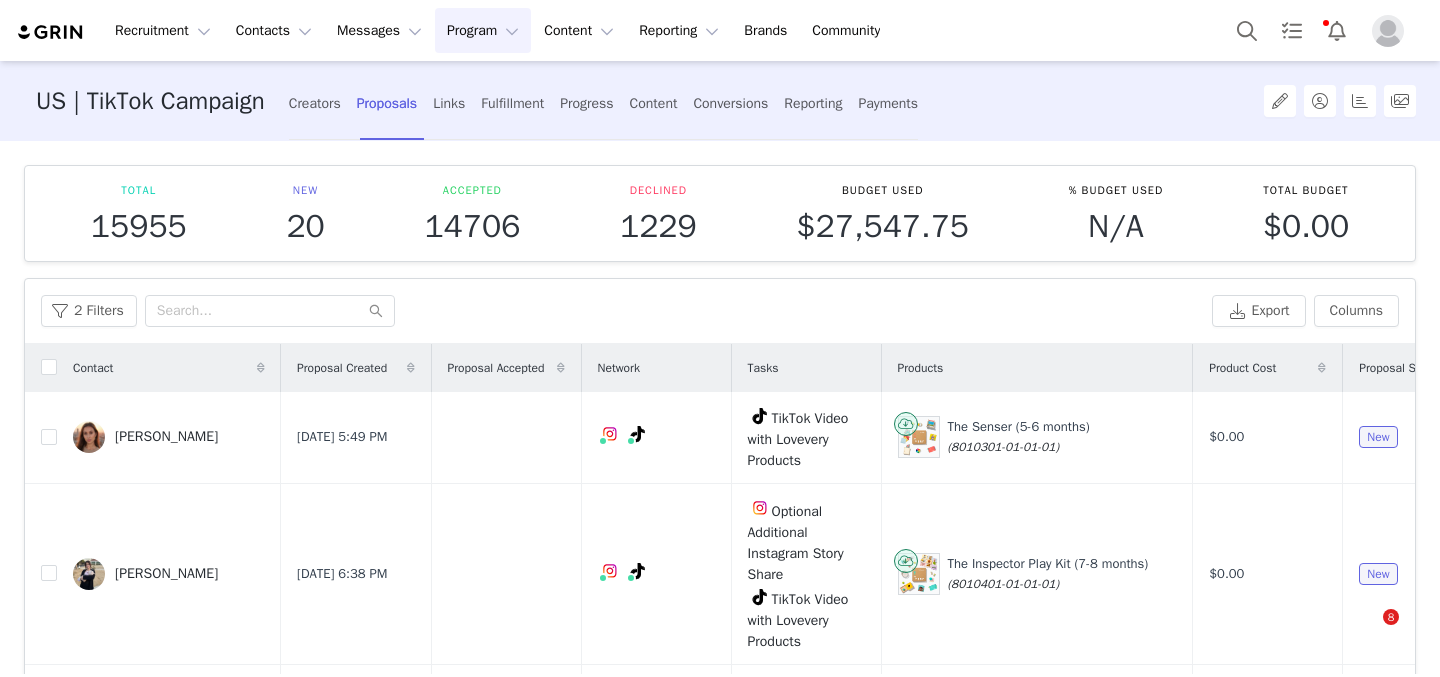scroll, scrollTop: 0, scrollLeft: 0, axis: both 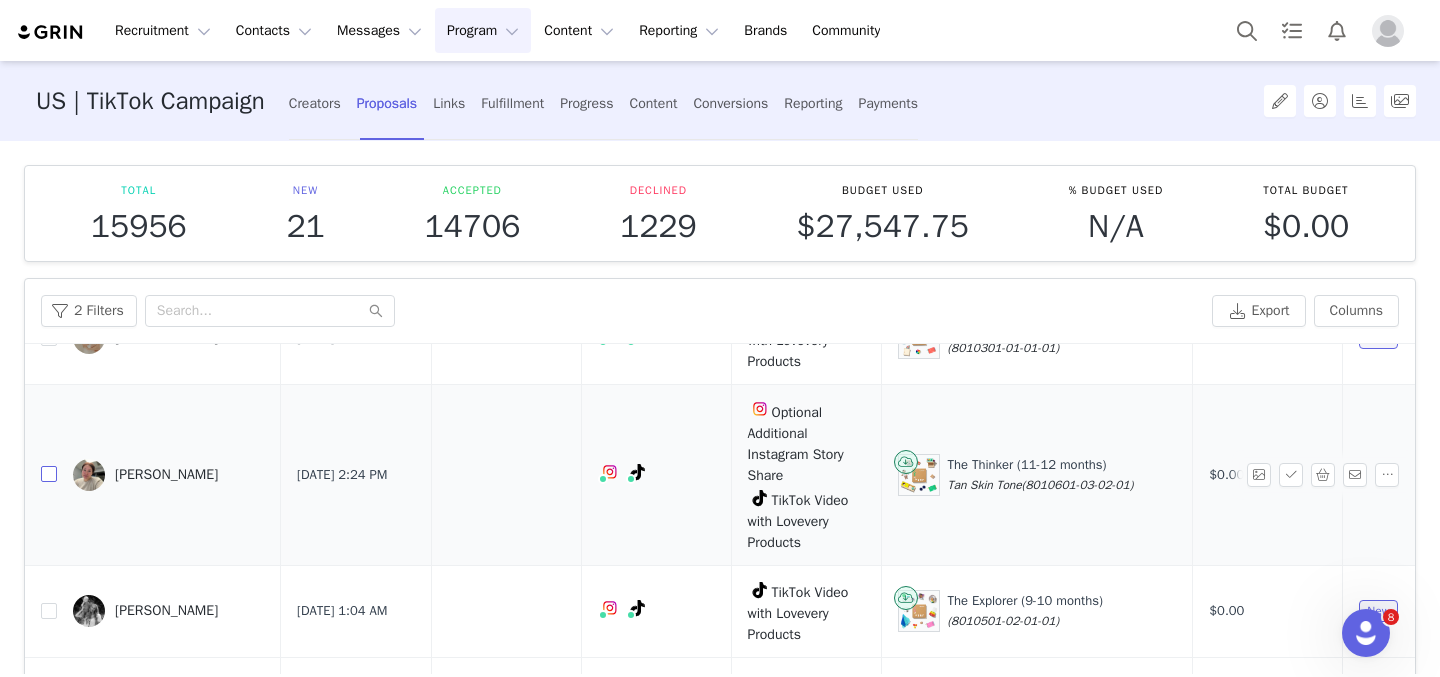click at bounding box center (49, 474) 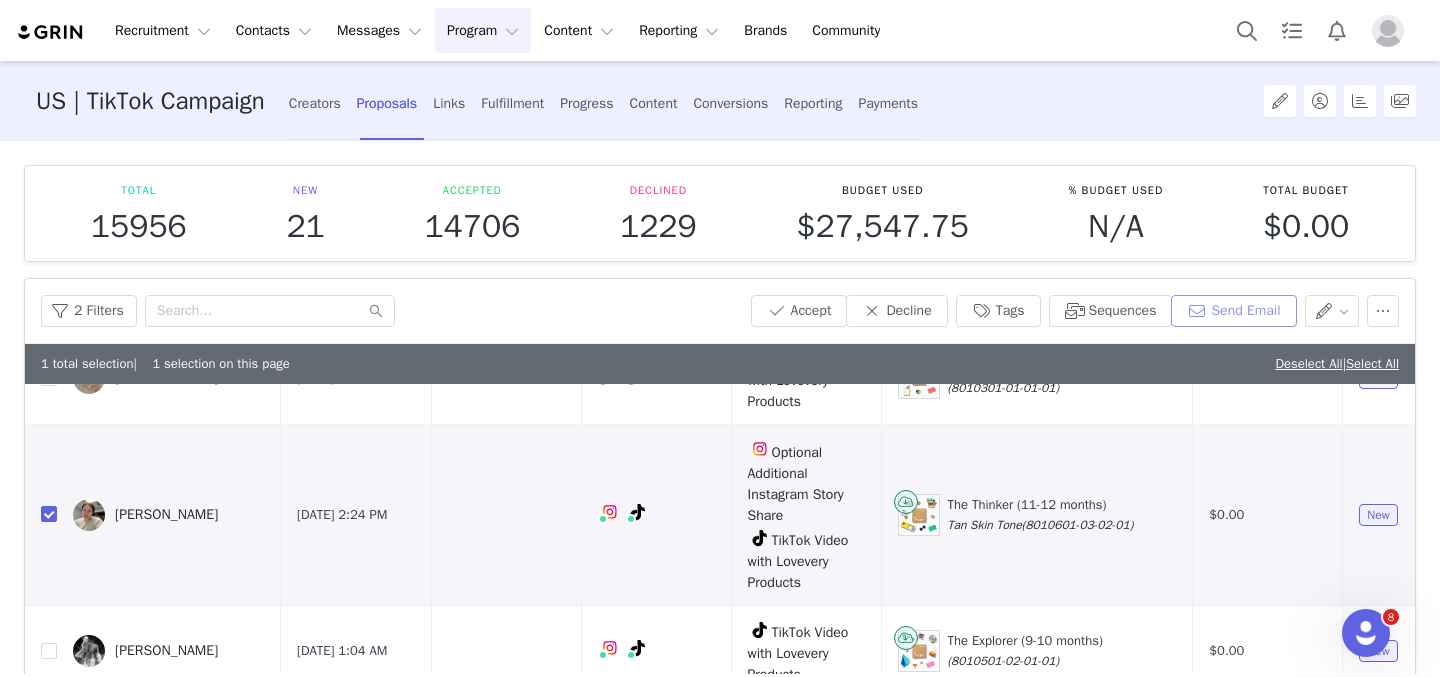 click on "Send Email" at bounding box center (1233, 311) 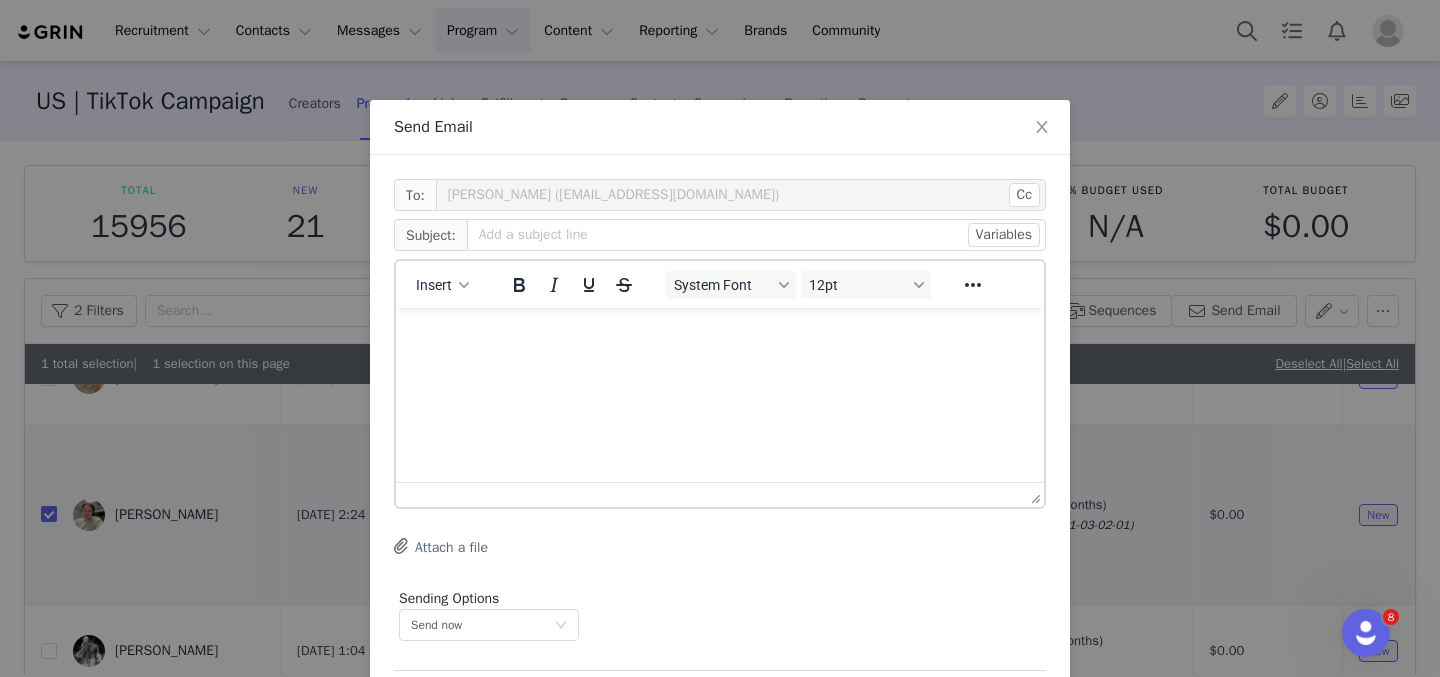 scroll, scrollTop: 0, scrollLeft: 0, axis: both 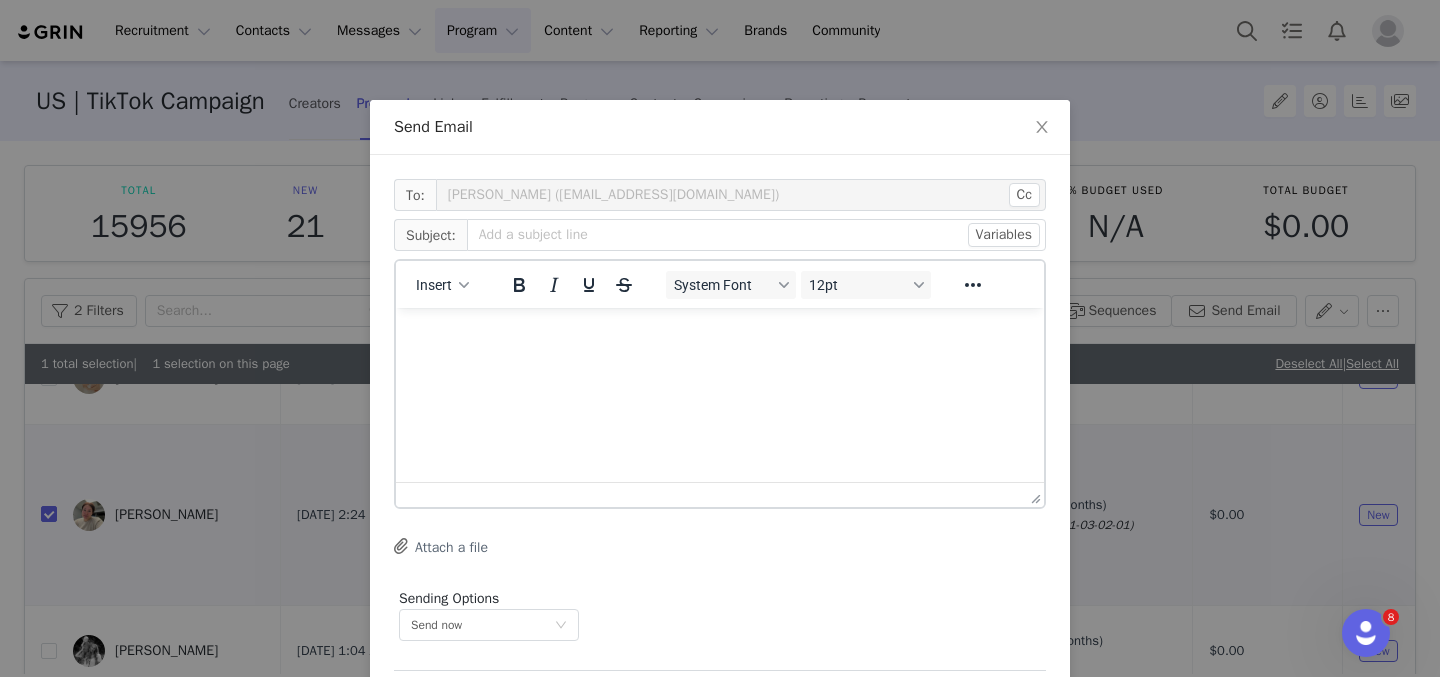 click at bounding box center [720, 335] 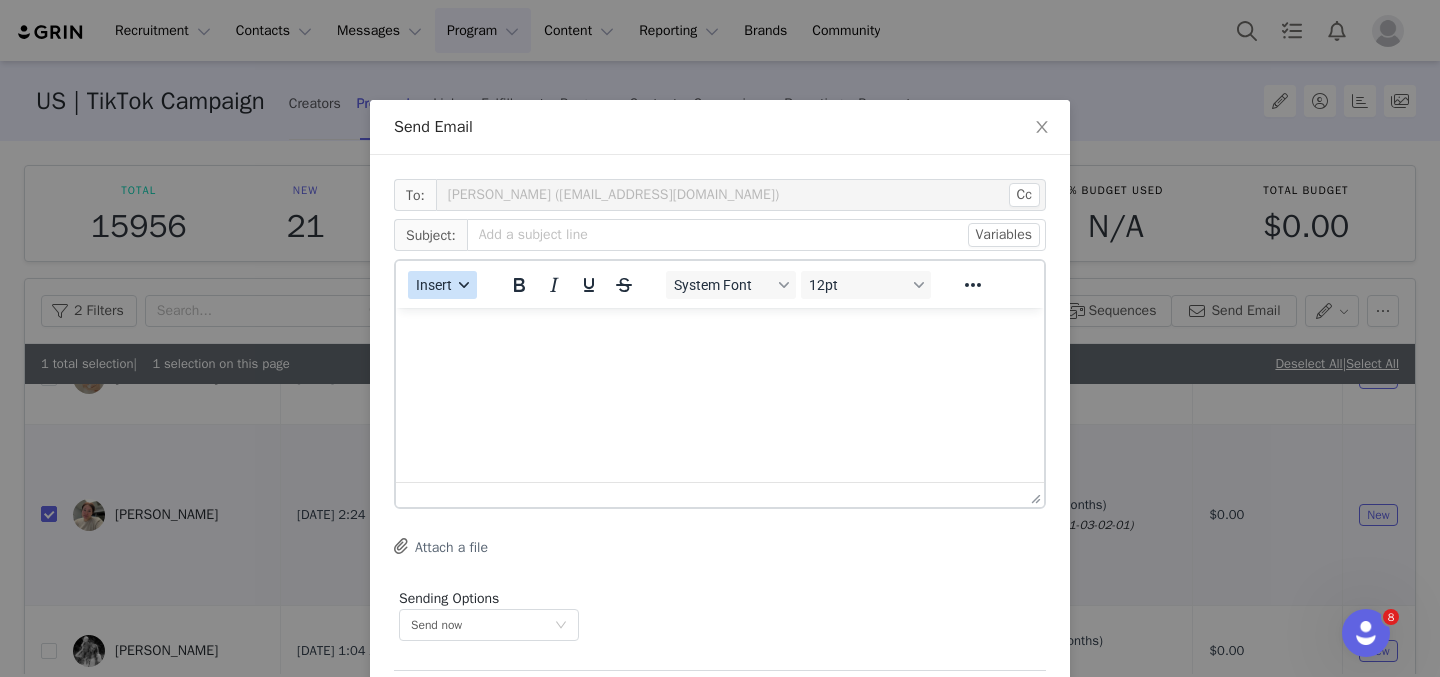 click on "Insert" at bounding box center (434, 285) 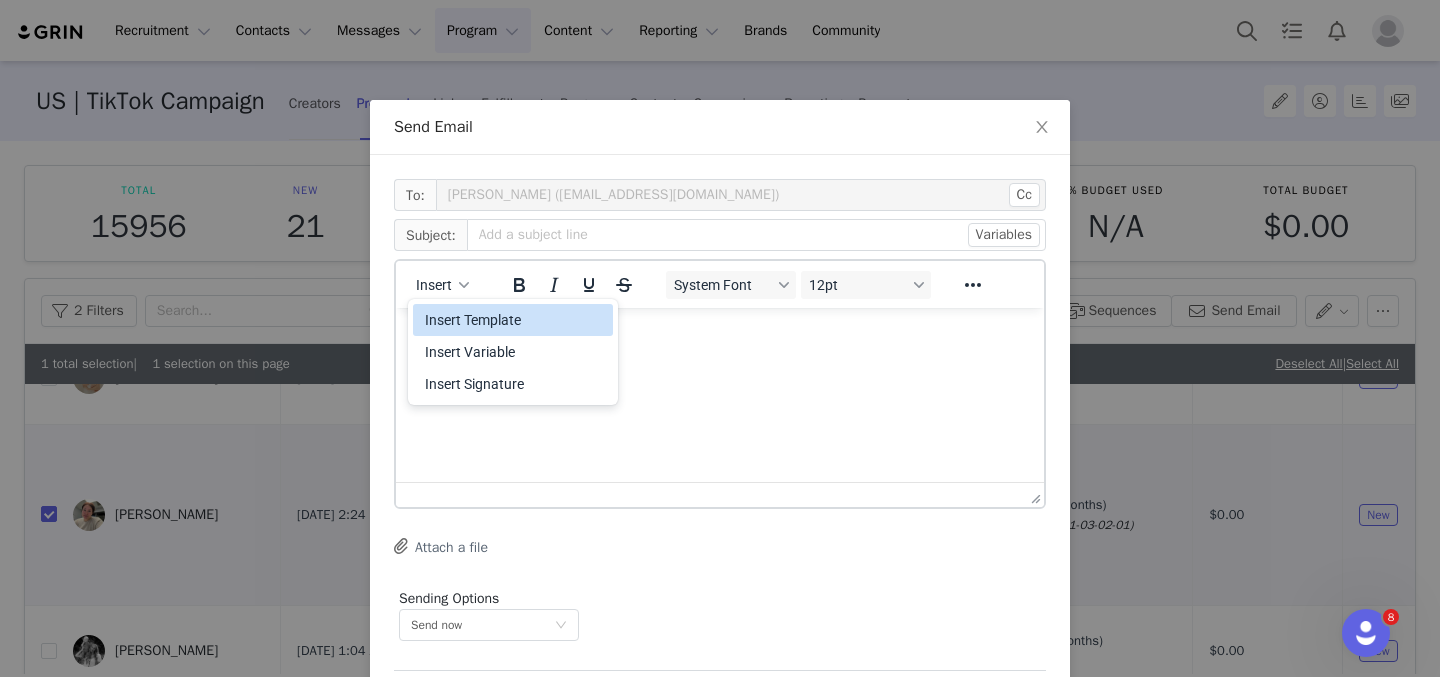click on "Insert Template Insert Variable Insert Signature" at bounding box center (513, 352) 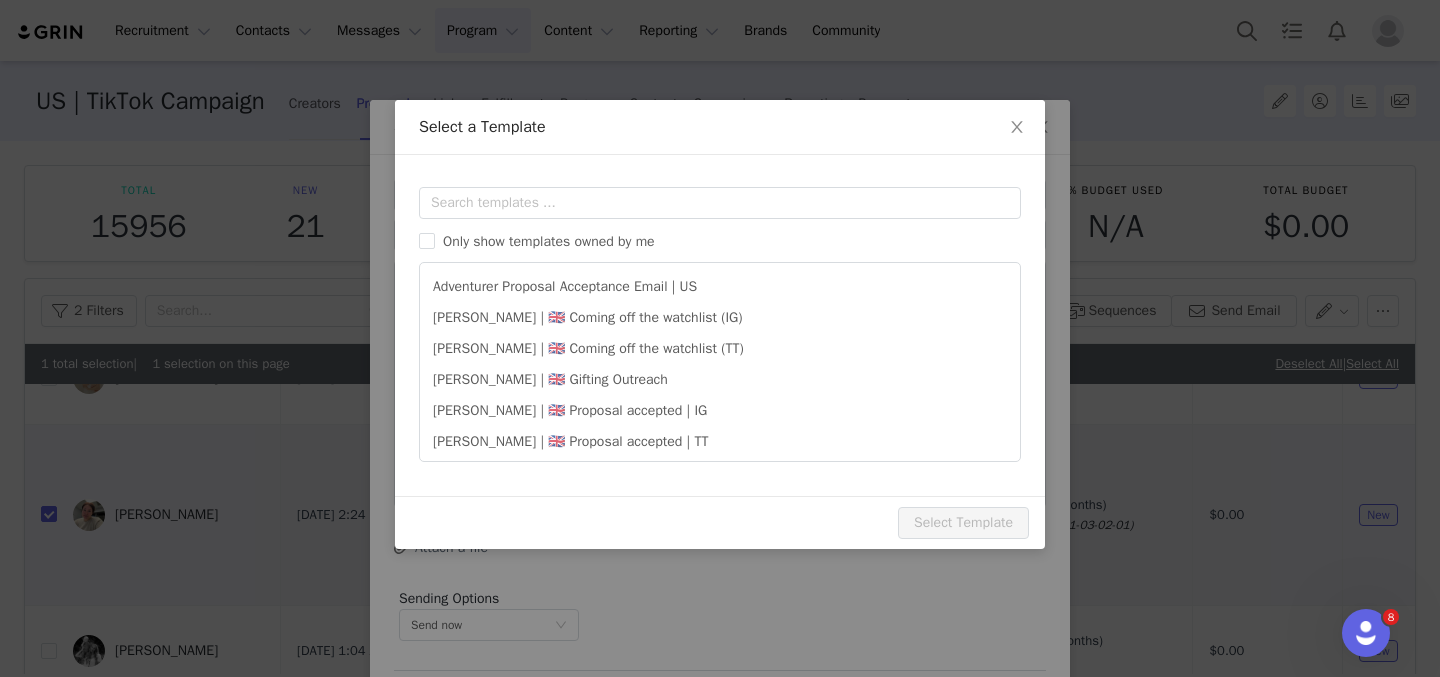 scroll, scrollTop: 0, scrollLeft: 0, axis: both 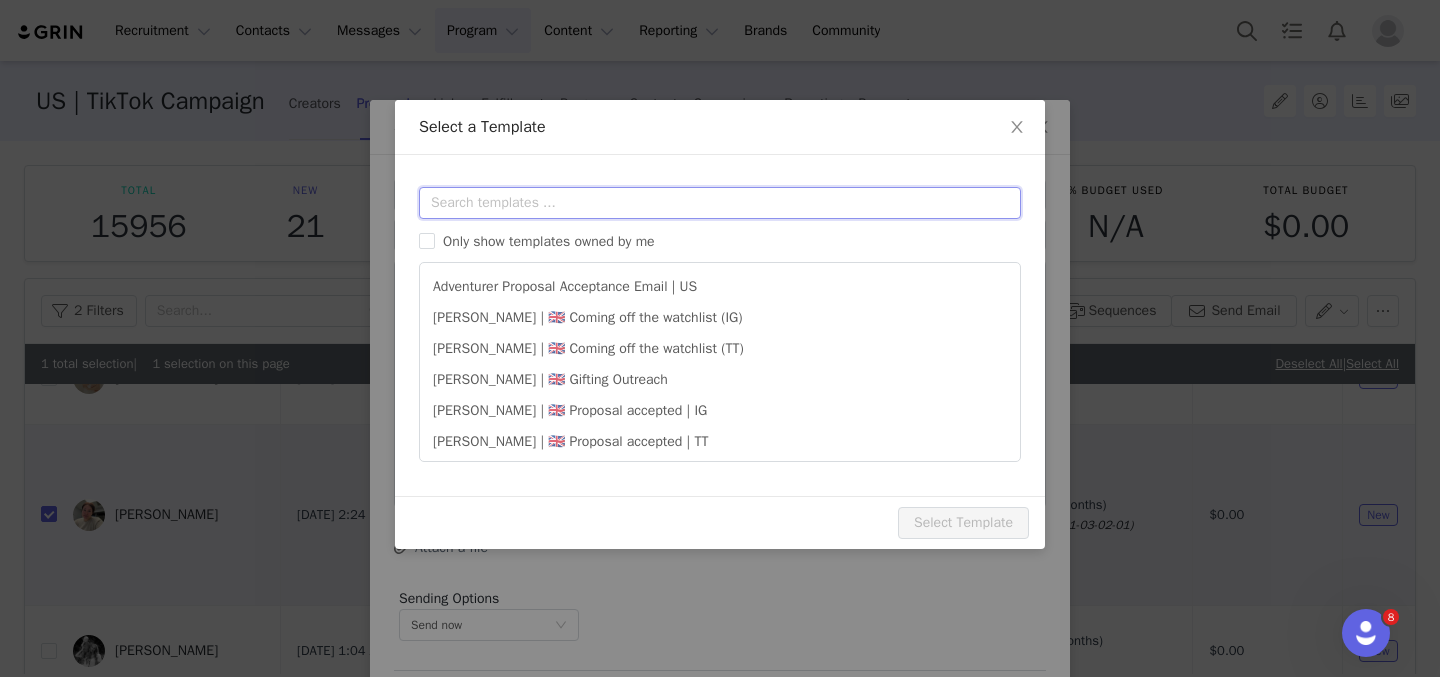 click at bounding box center (720, 203) 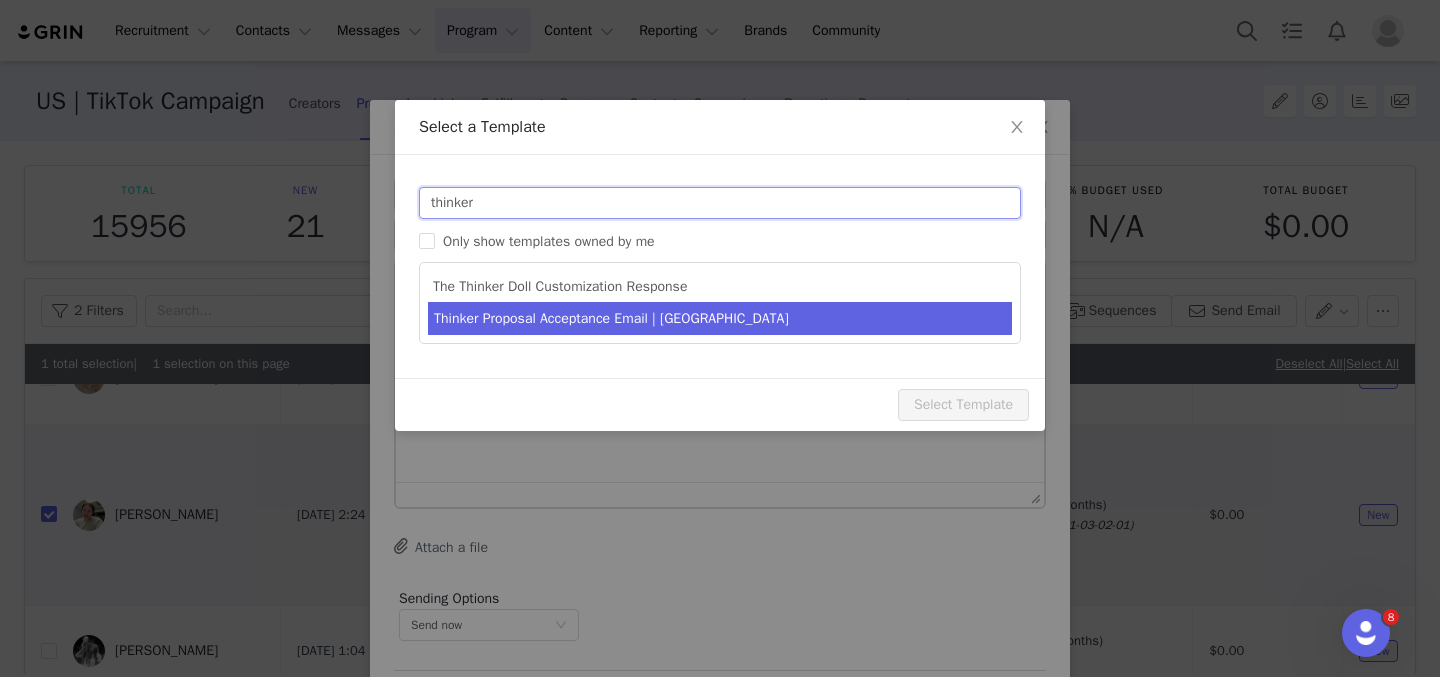 type on "thinker" 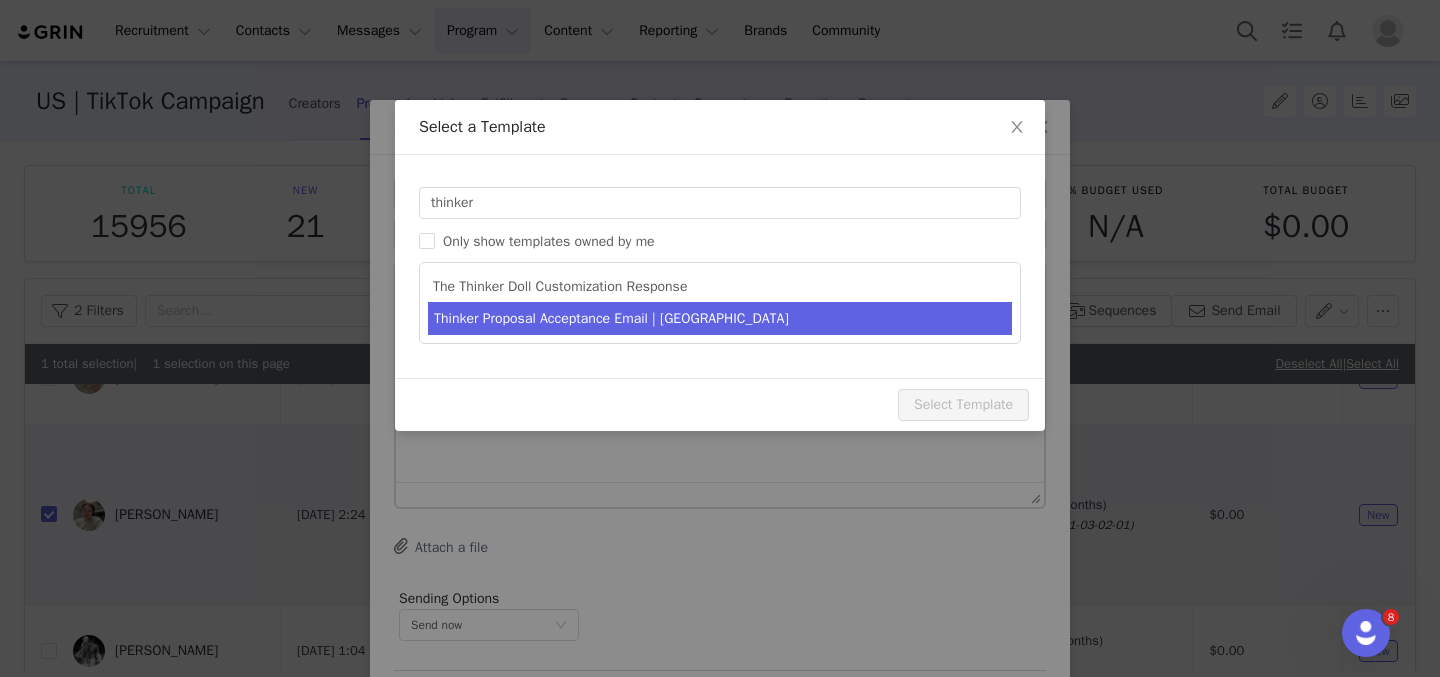 click on "Thinker Proposal Acceptance Email | US" at bounding box center (720, 318) 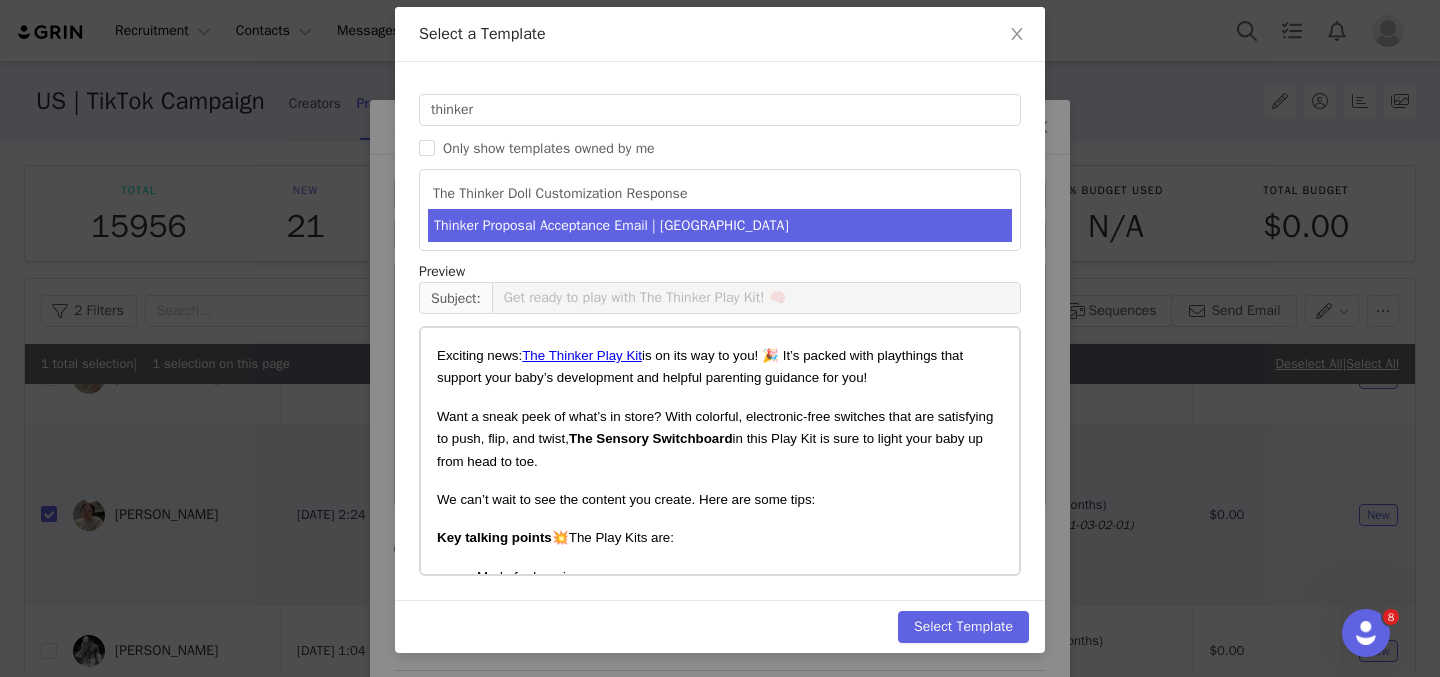 scroll, scrollTop: 93, scrollLeft: 0, axis: vertical 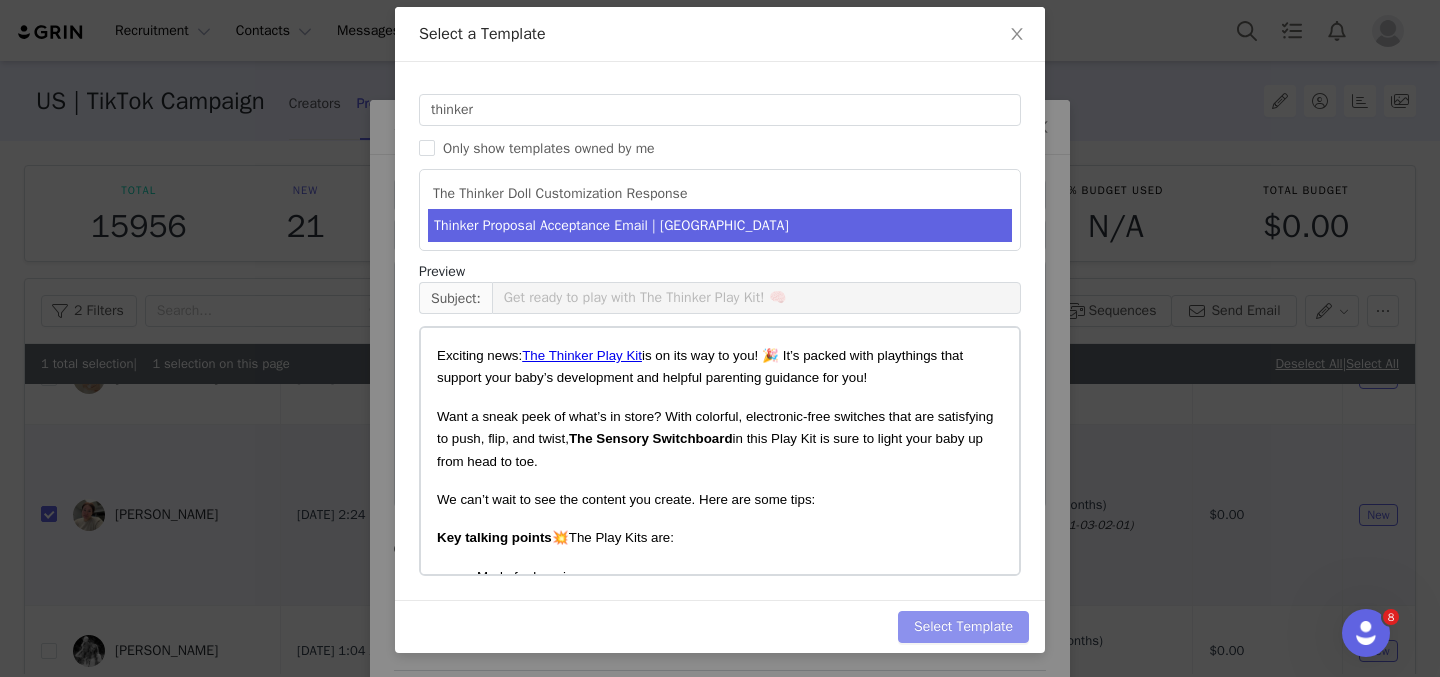 click on "Select Template" at bounding box center (963, 627) 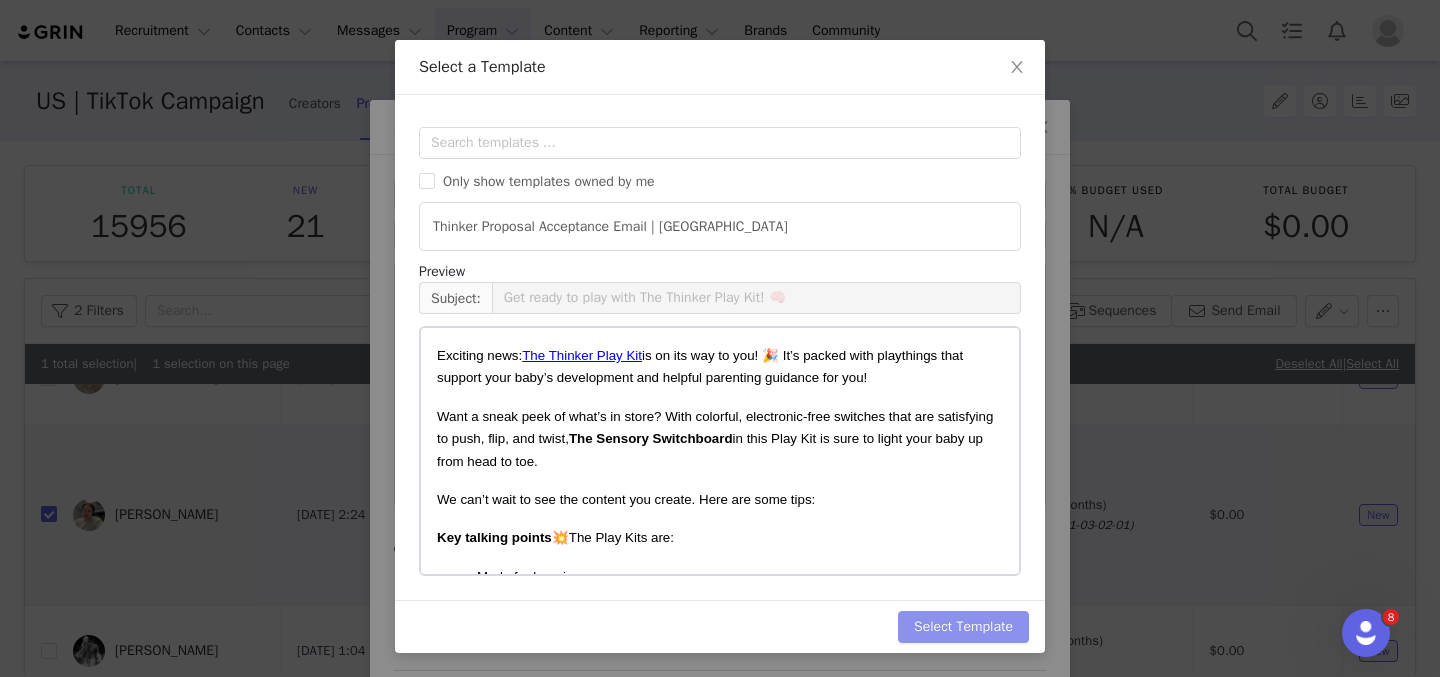 scroll, scrollTop: 0, scrollLeft: 0, axis: both 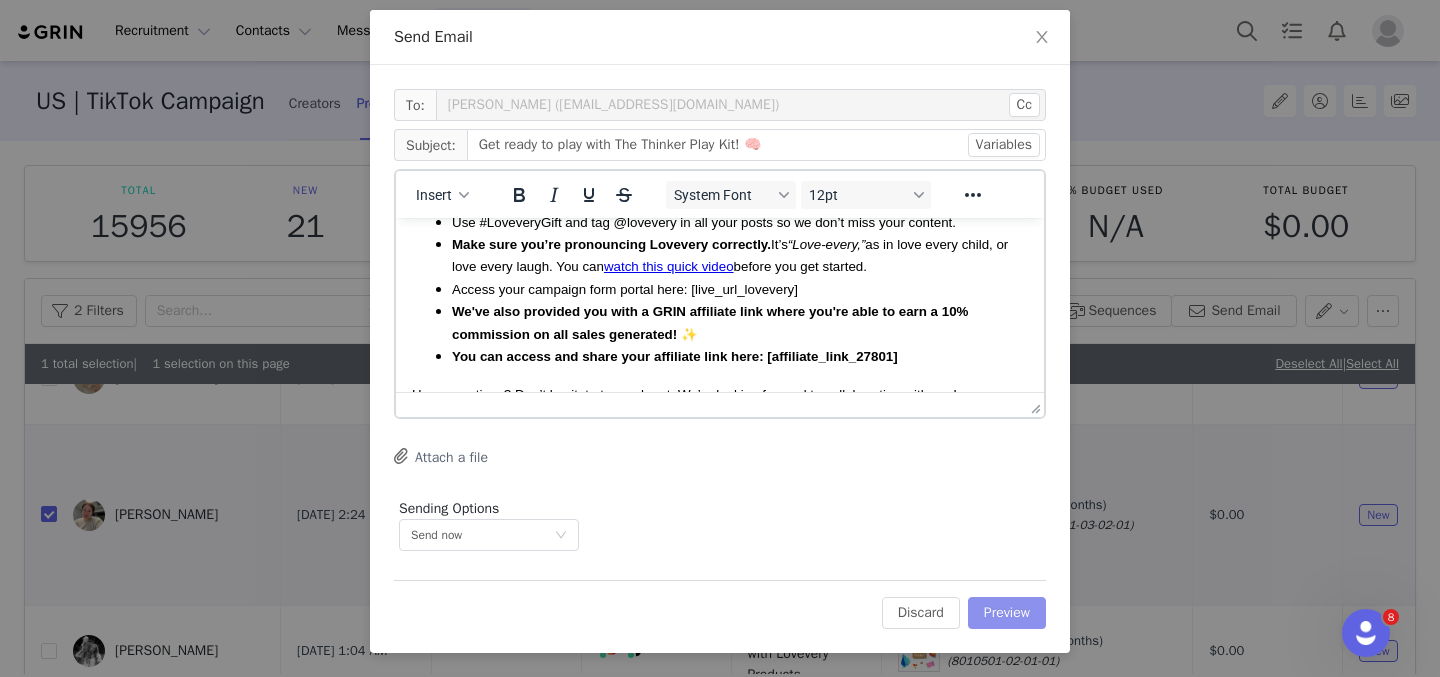 click on "Preview" at bounding box center (1007, 613) 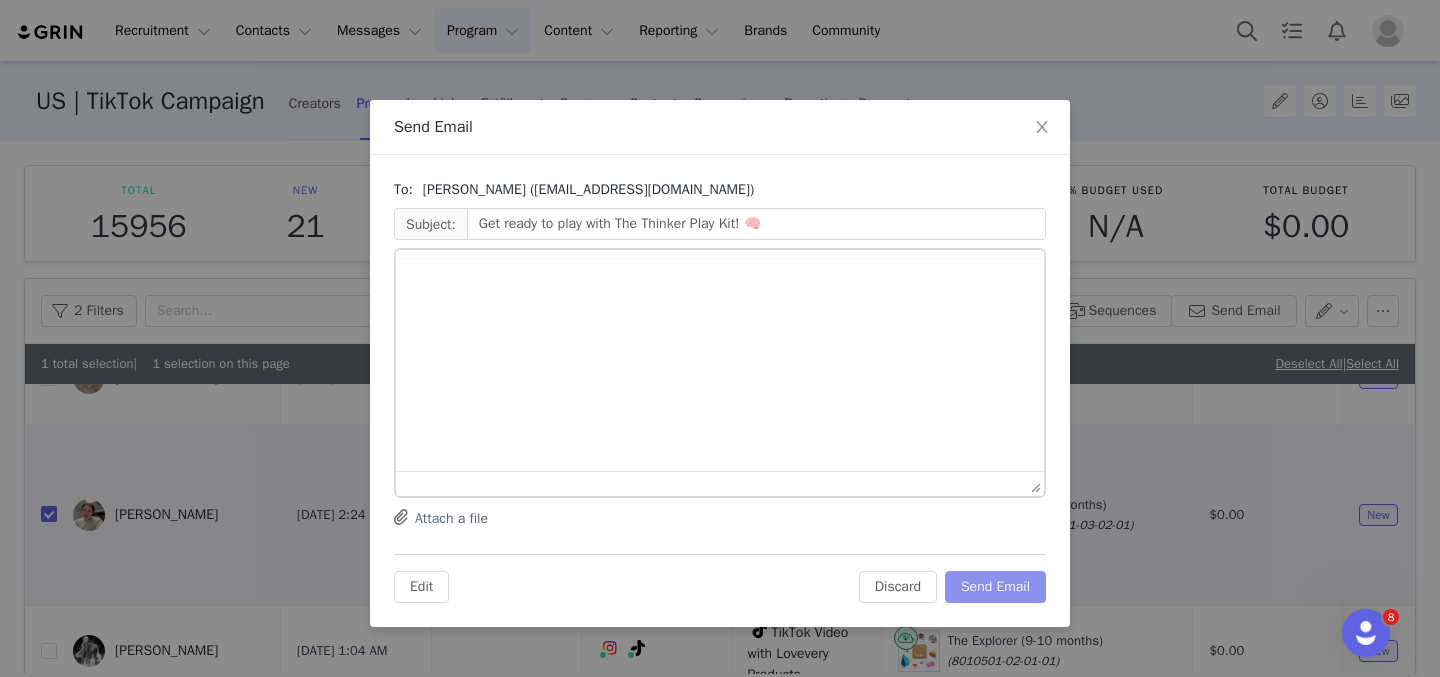 scroll, scrollTop: 0, scrollLeft: 0, axis: both 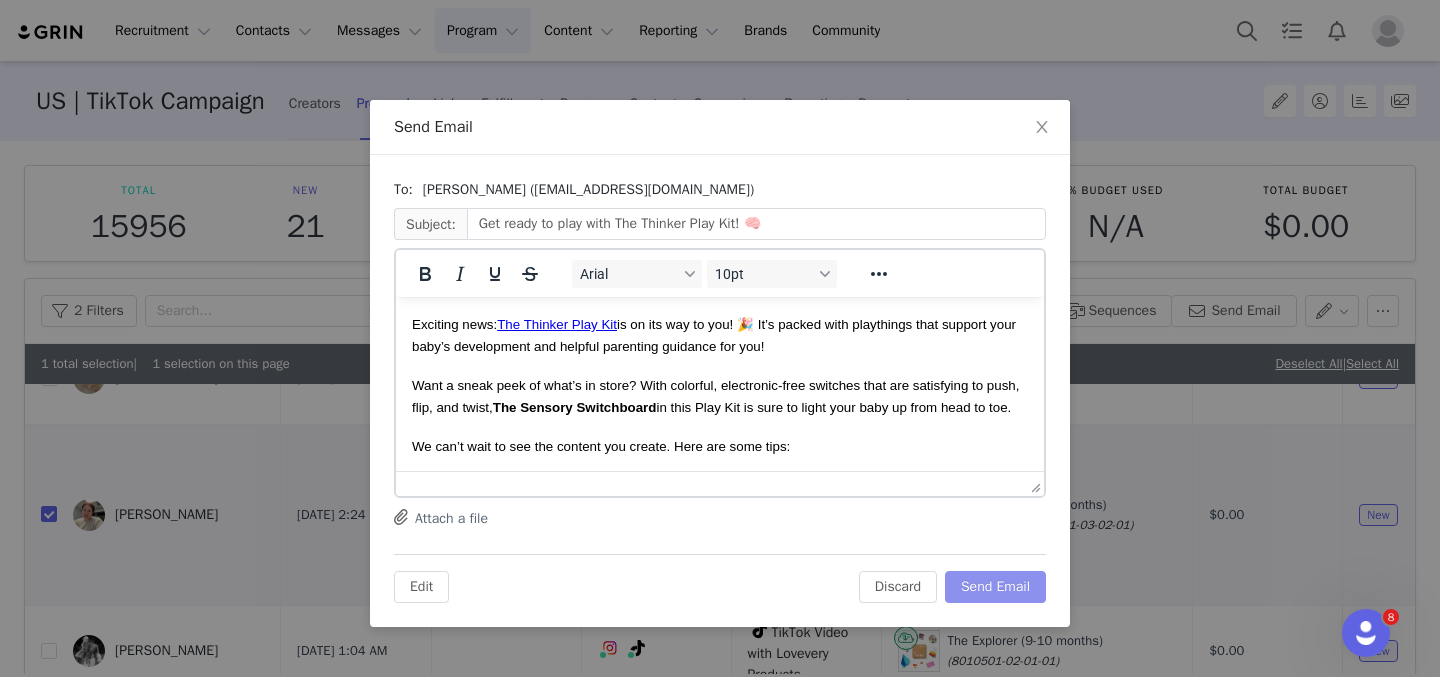 click on "Send Email" at bounding box center [995, 587] 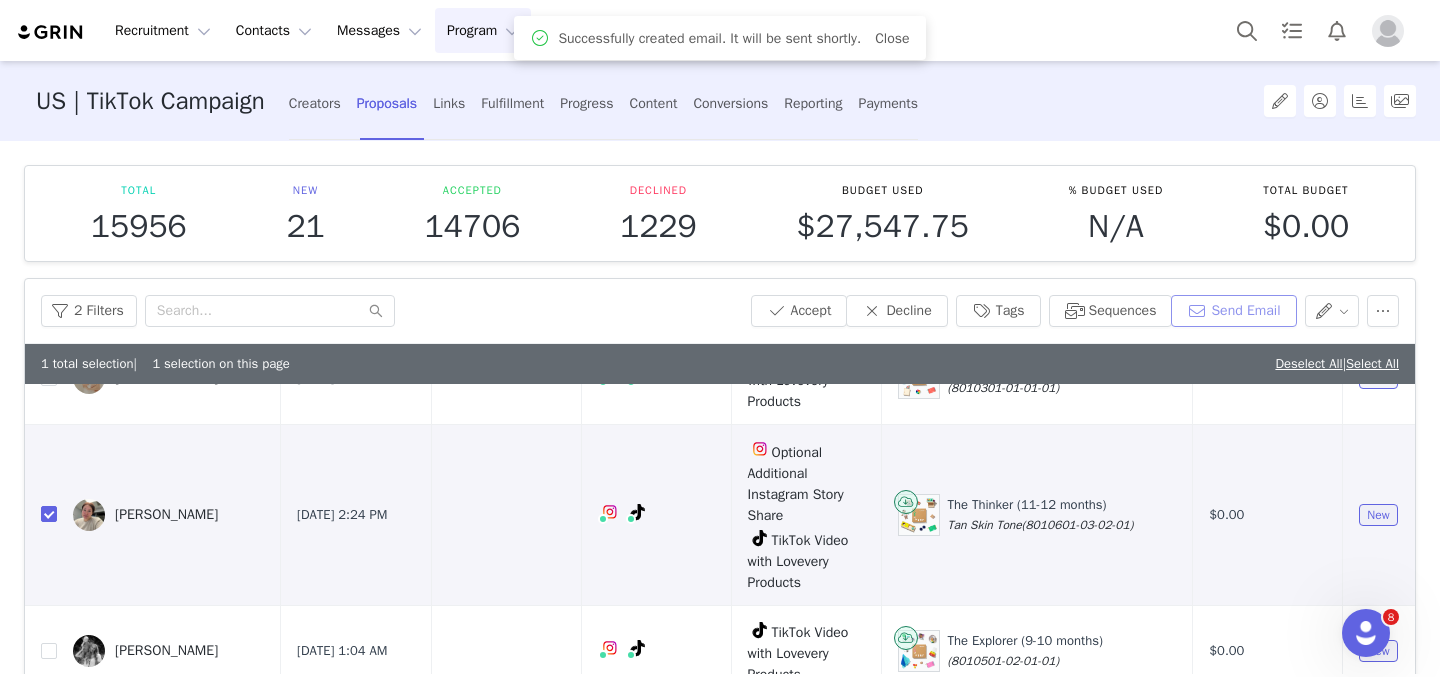 scroll, scrollTop: 0, scrollLeft: 0, axis: both 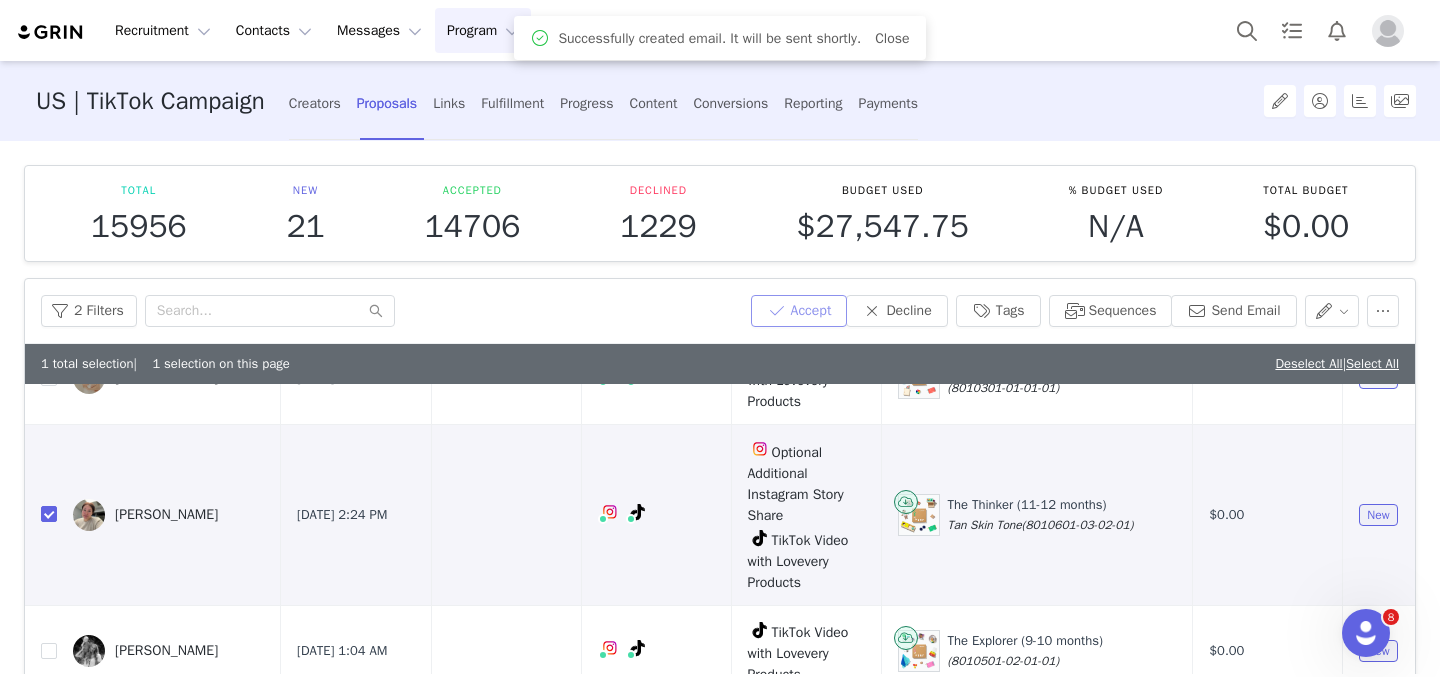 click on "Accept" at bounding box center (799, 311) 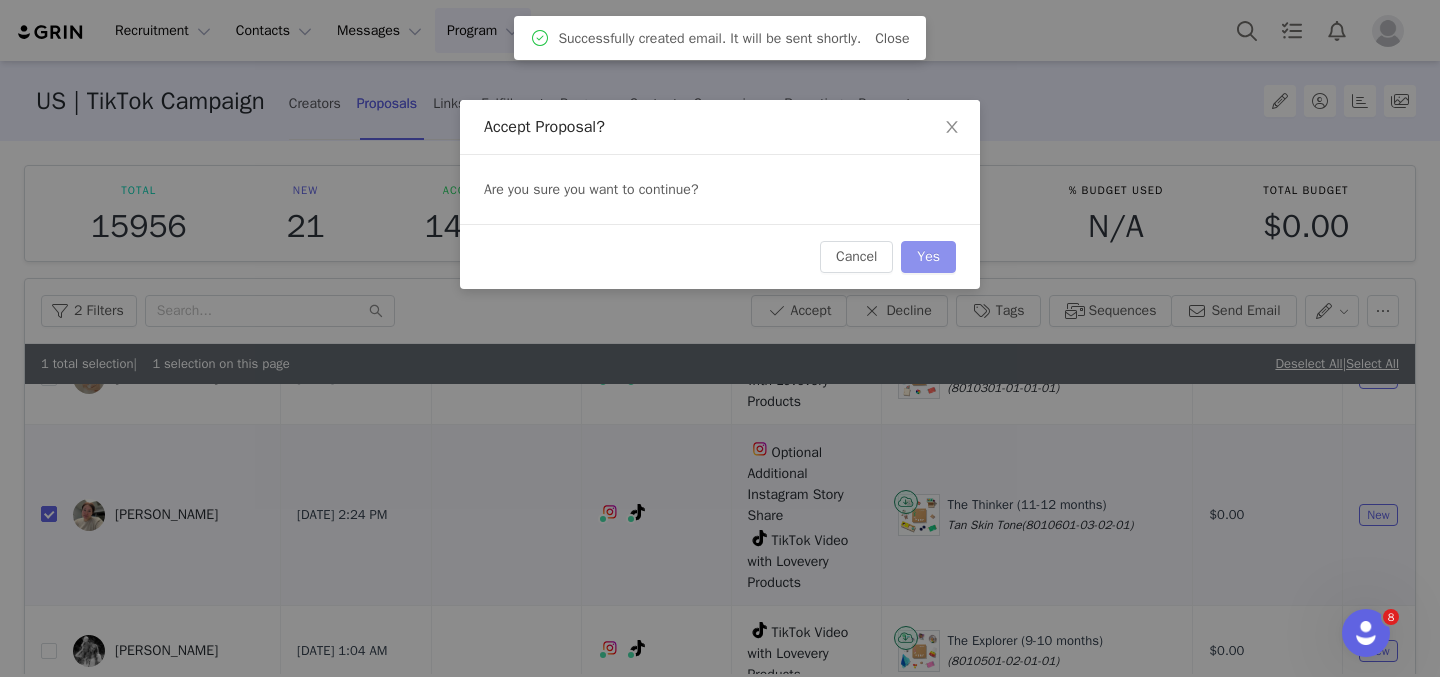 click on "Yes" at bounding box center [928, 257] 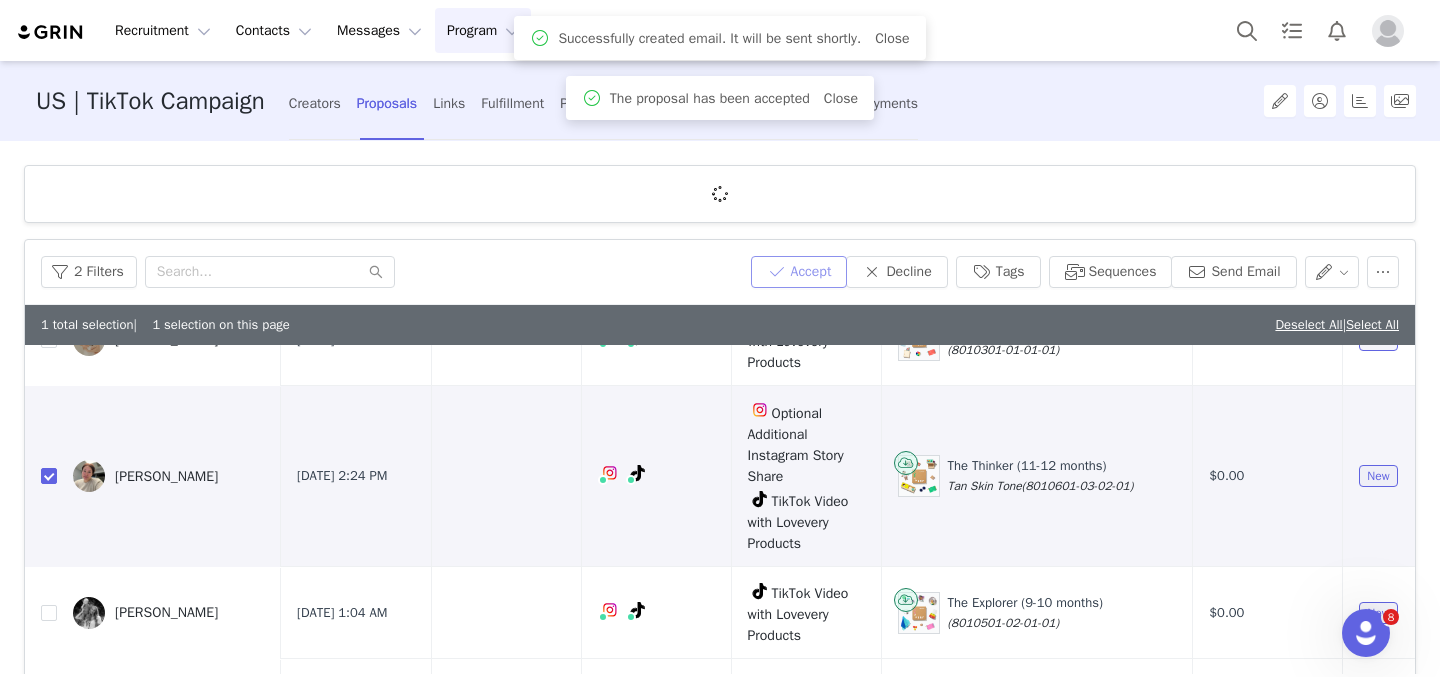 scroll, scrollTop: 0, scrollLeft: 0, axis: both 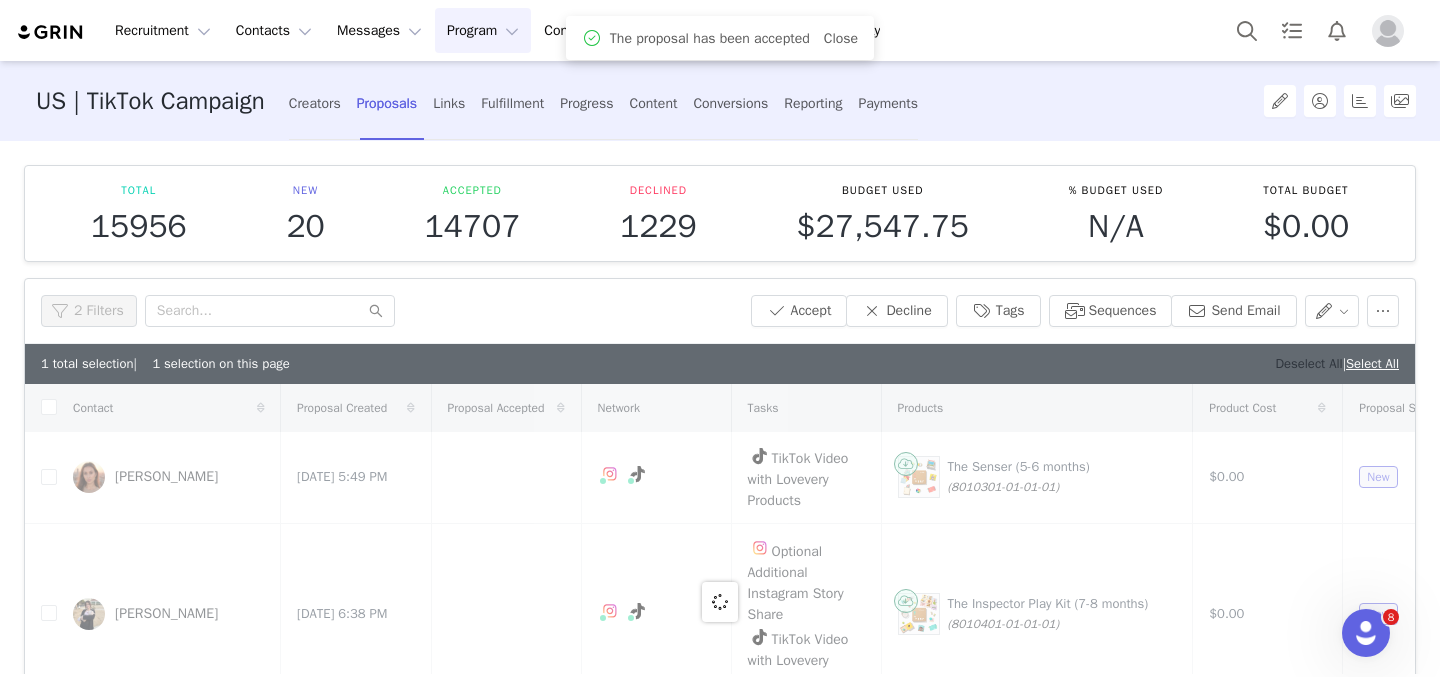 click on "Deselect All" at bounding box center [1308, 363] 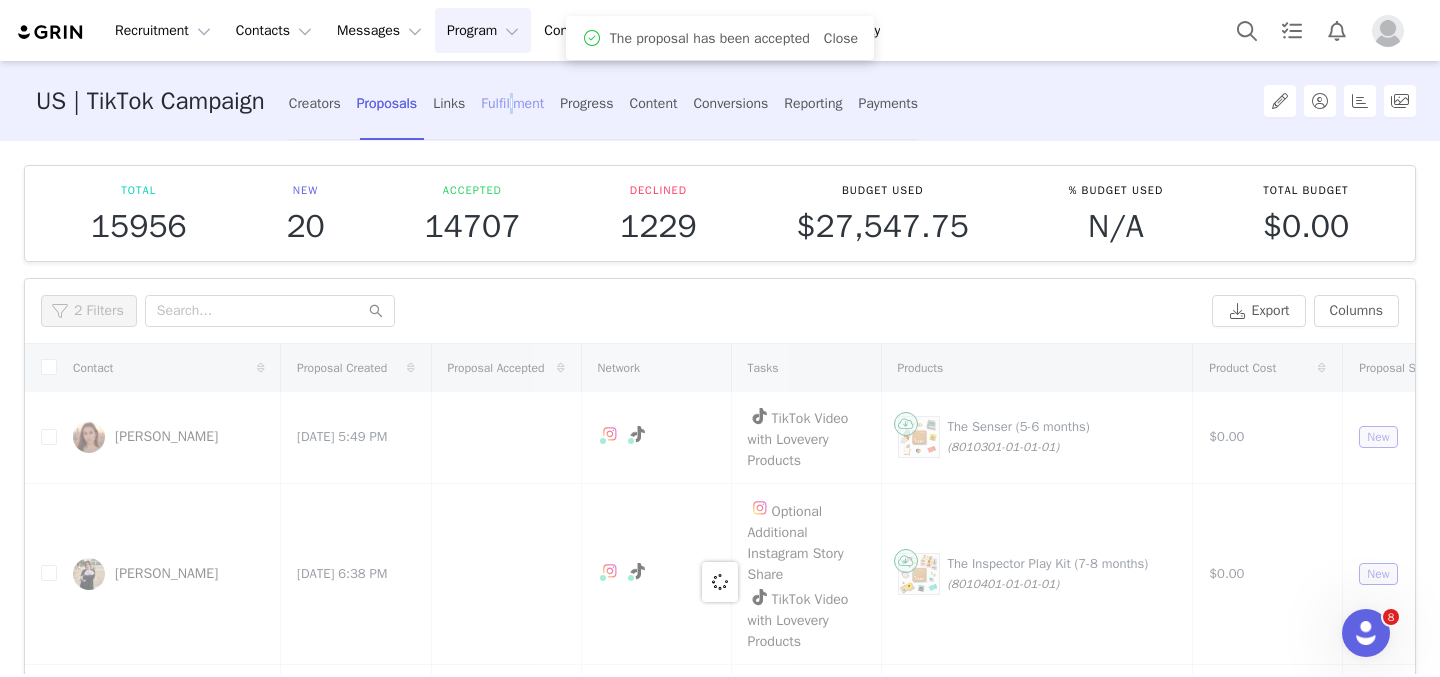 click on "Fulfillment" at bounding box center [512, 103] 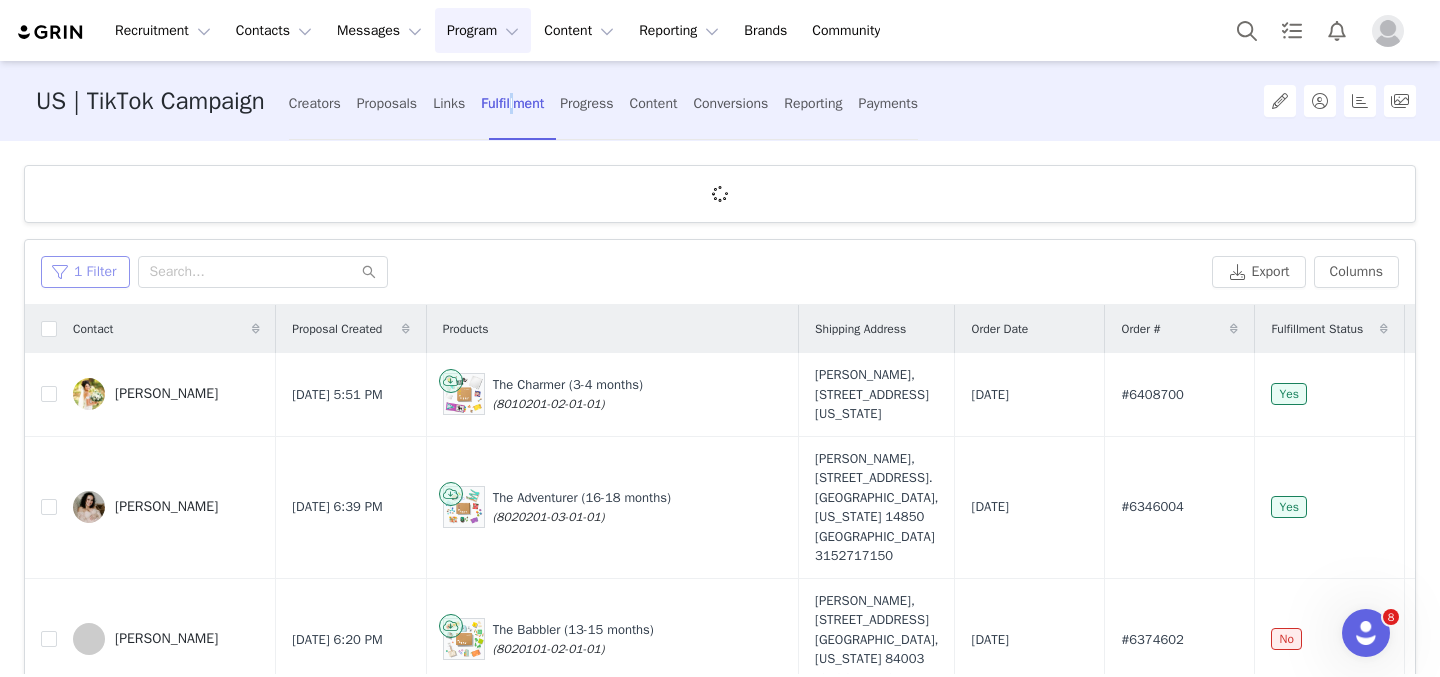 click on "1 Filter" at bounding box center (85, 272) 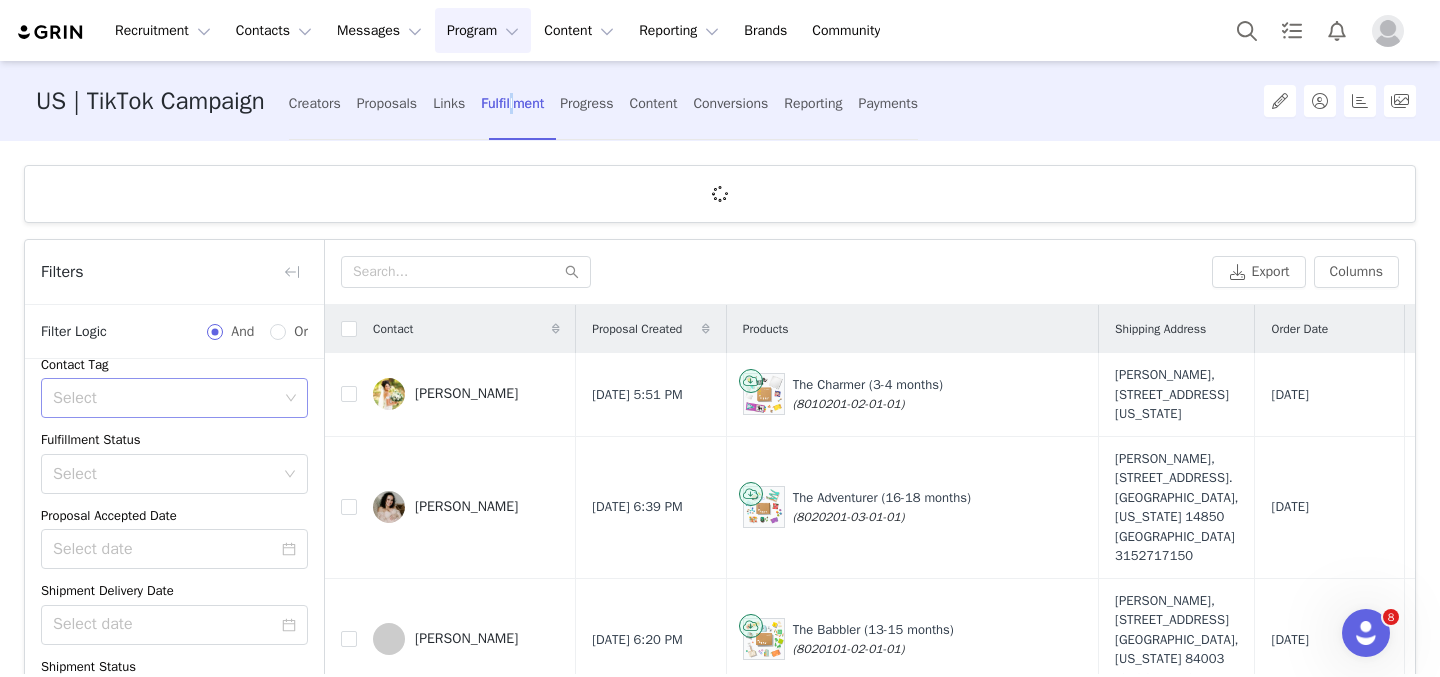 scroll, scrollTop: 132, scrollLeft: 0, axis: vertical 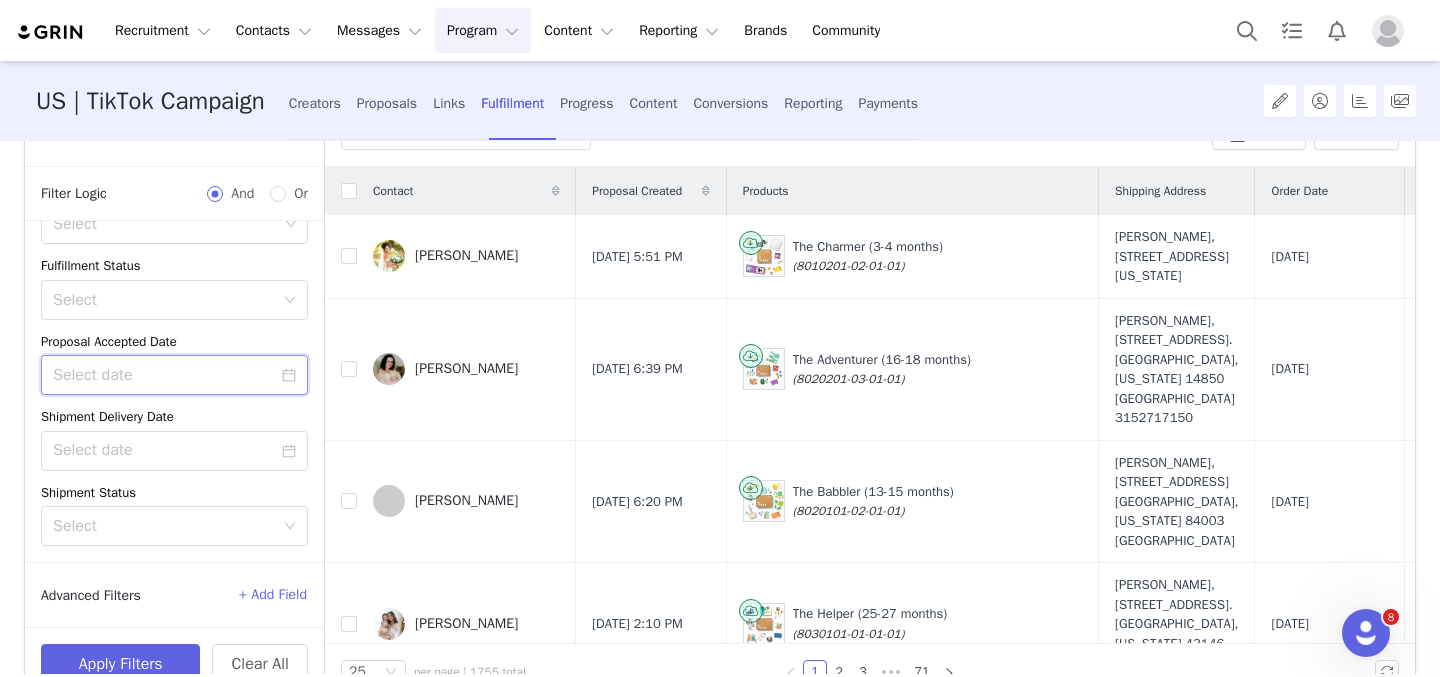 click at bounding box center (174, 375) 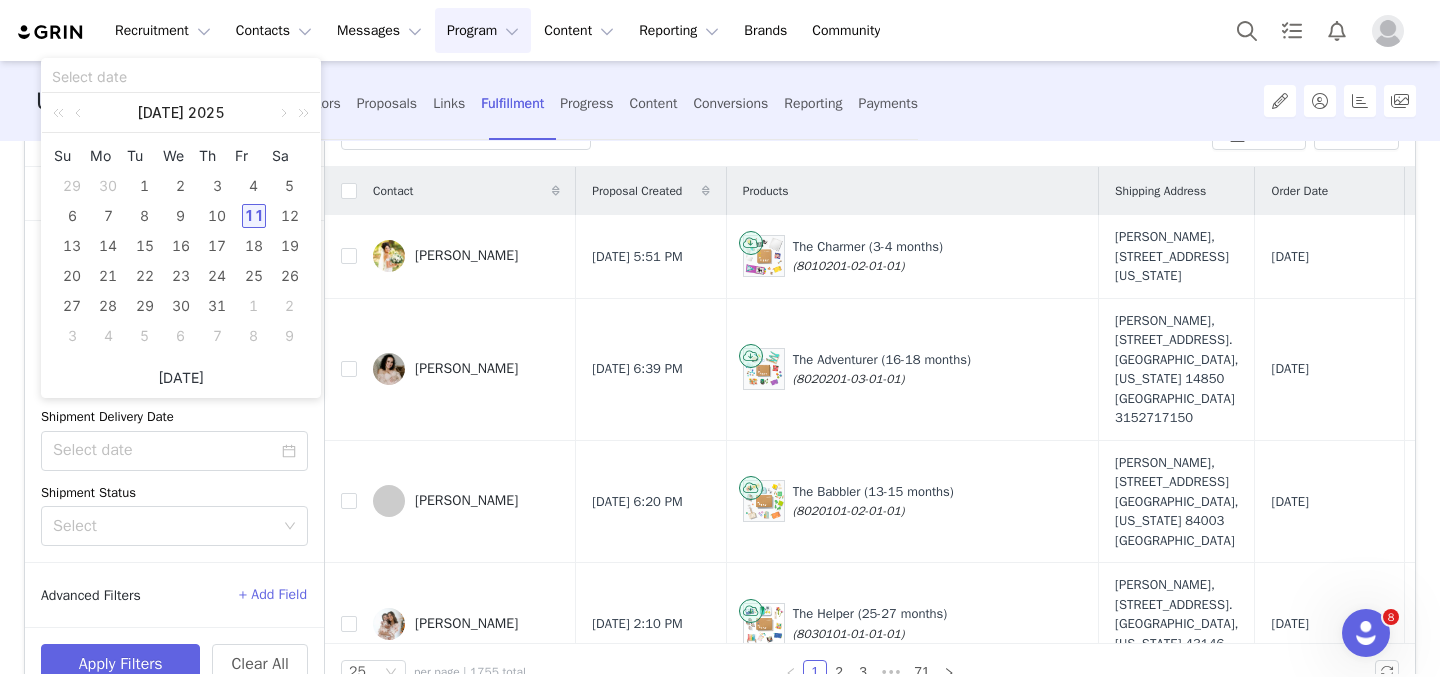 click on "Today" at bounding box center [181, 378] 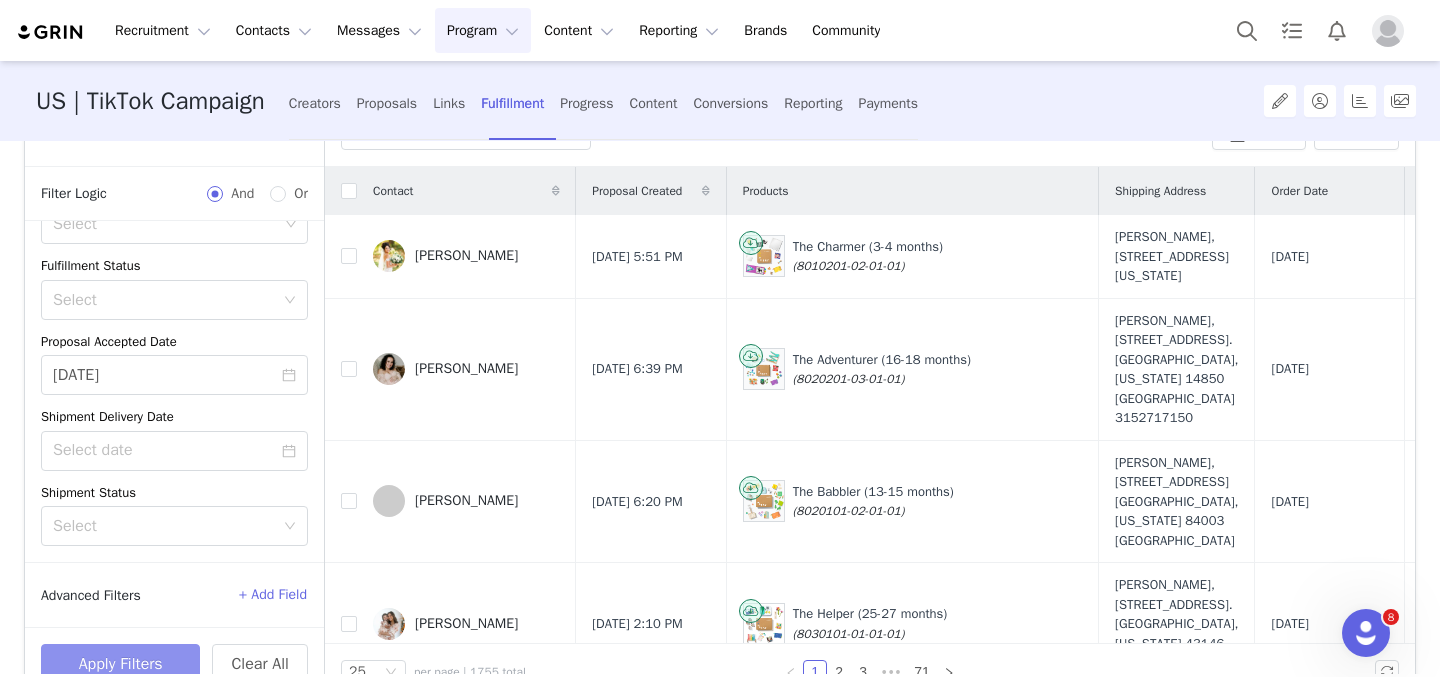 click on "Apply Filters" at bounding box center [120, 664] 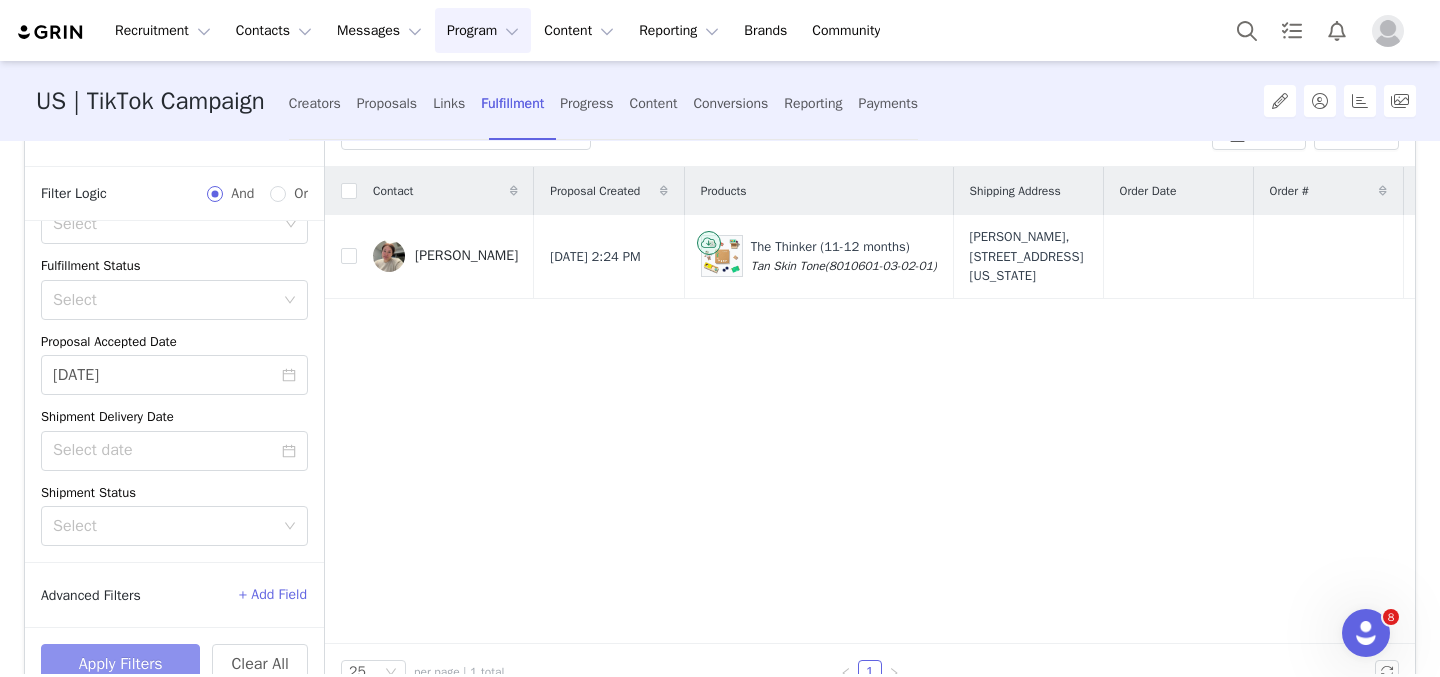 scroll, scrollTop: 0, scrollLeft: 0, axis: both 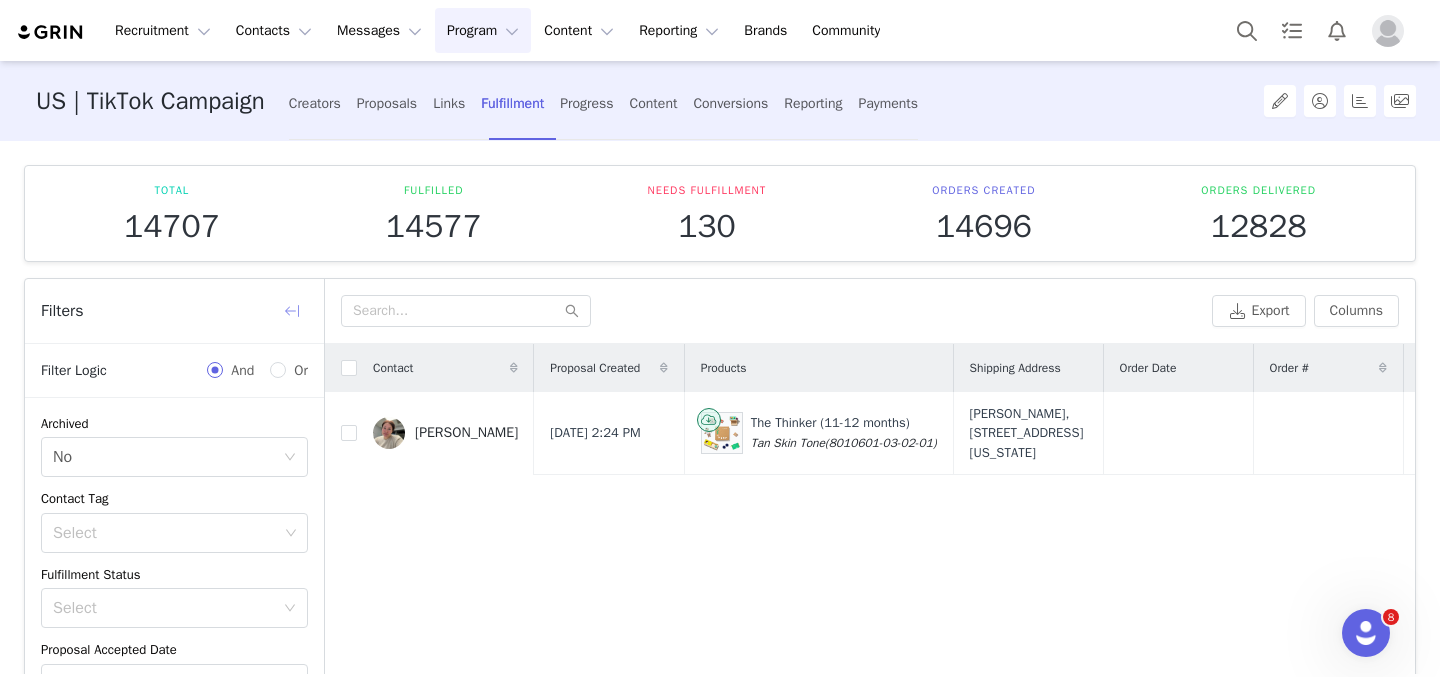 click at bounding box center (292, 311) 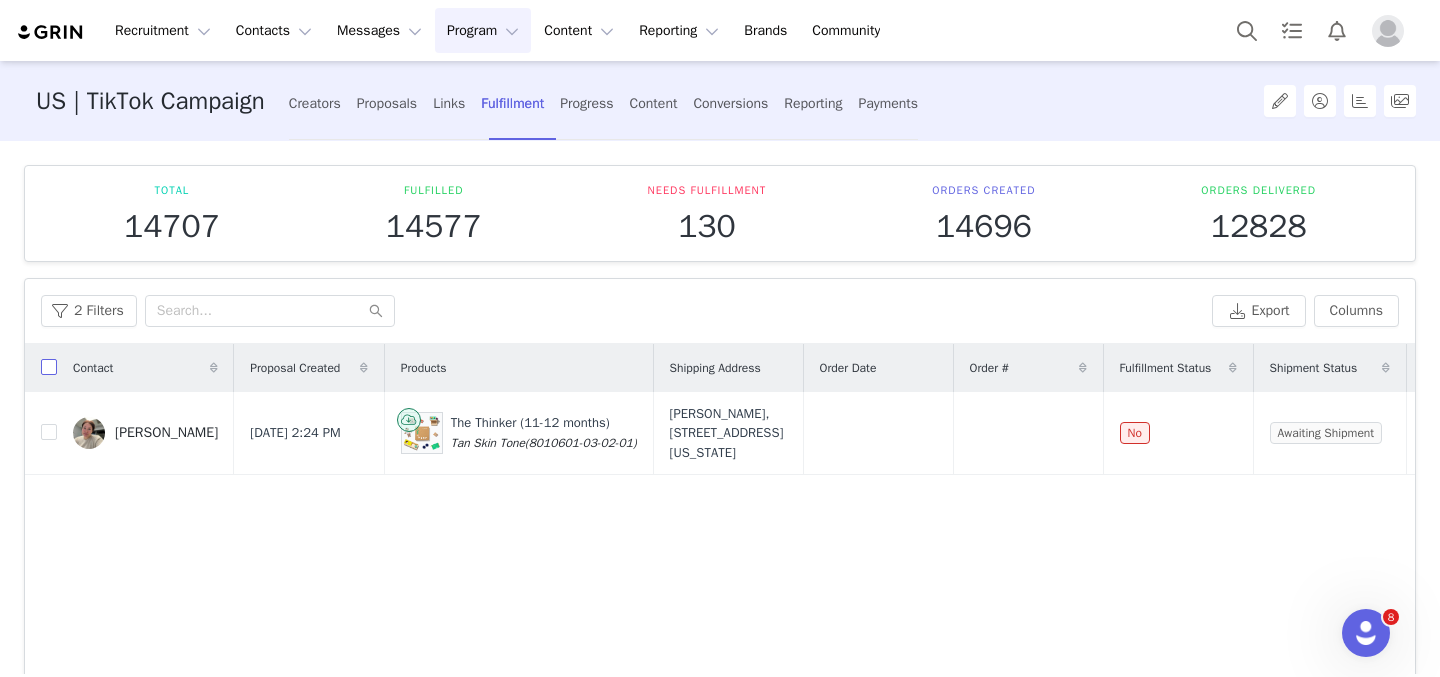 click at bounding box center [49, 367] 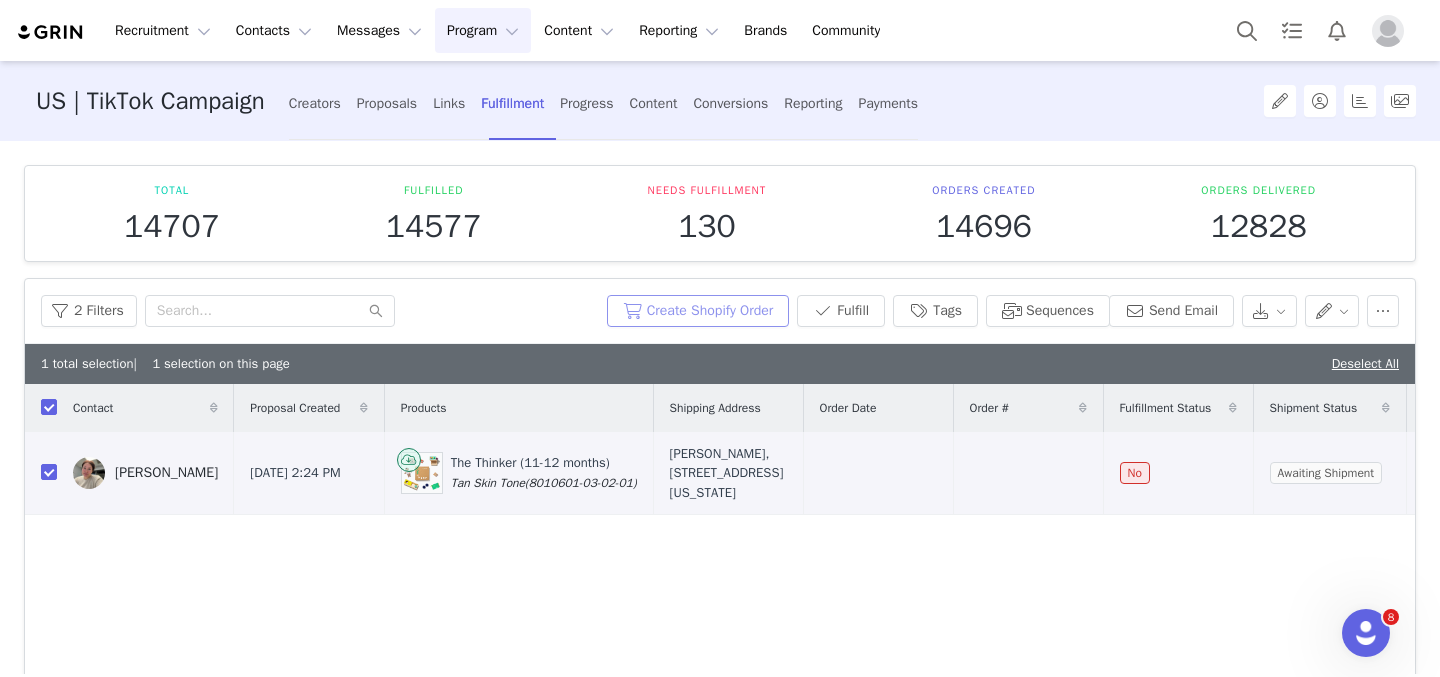 click on "Create Shopify Order" at bounding box center [698, 311] 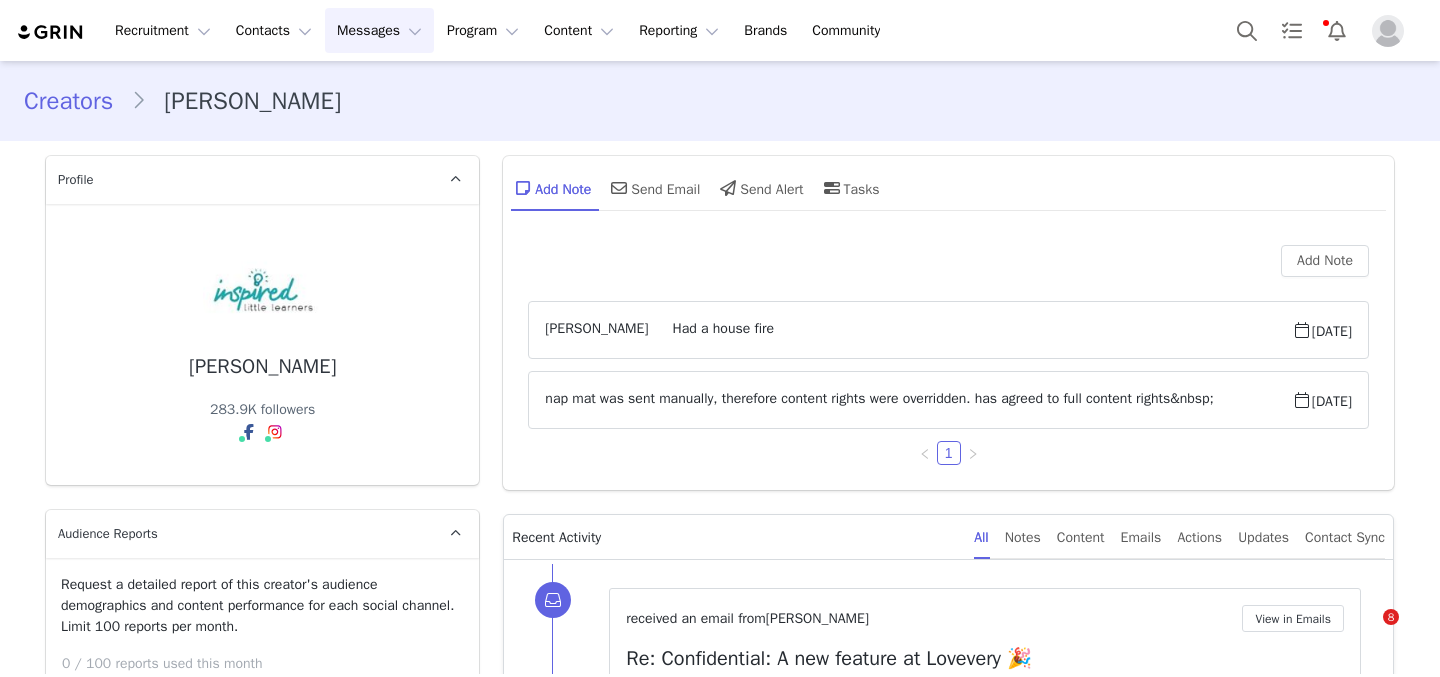 scroll, scrollTop: 0, scrollLeft: 0, axis: both 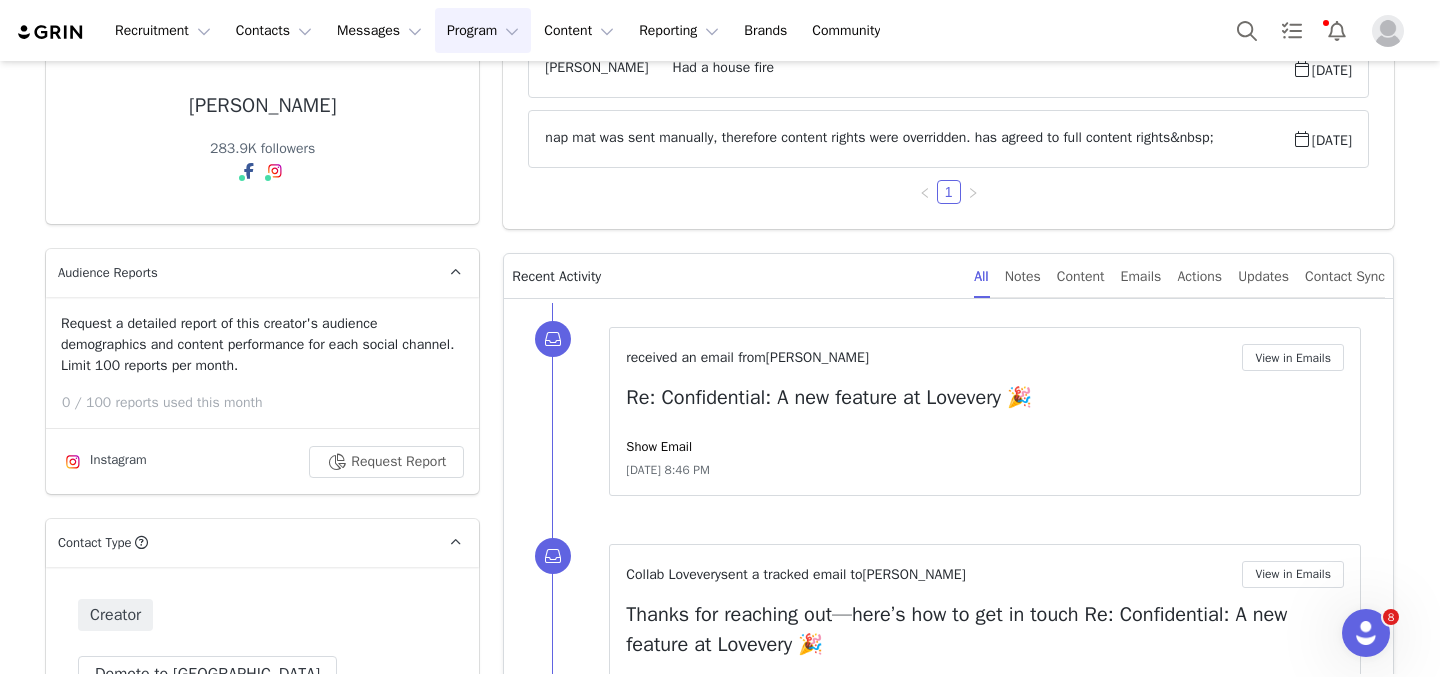 click on "Program Program" at bounding box center (483, 30) 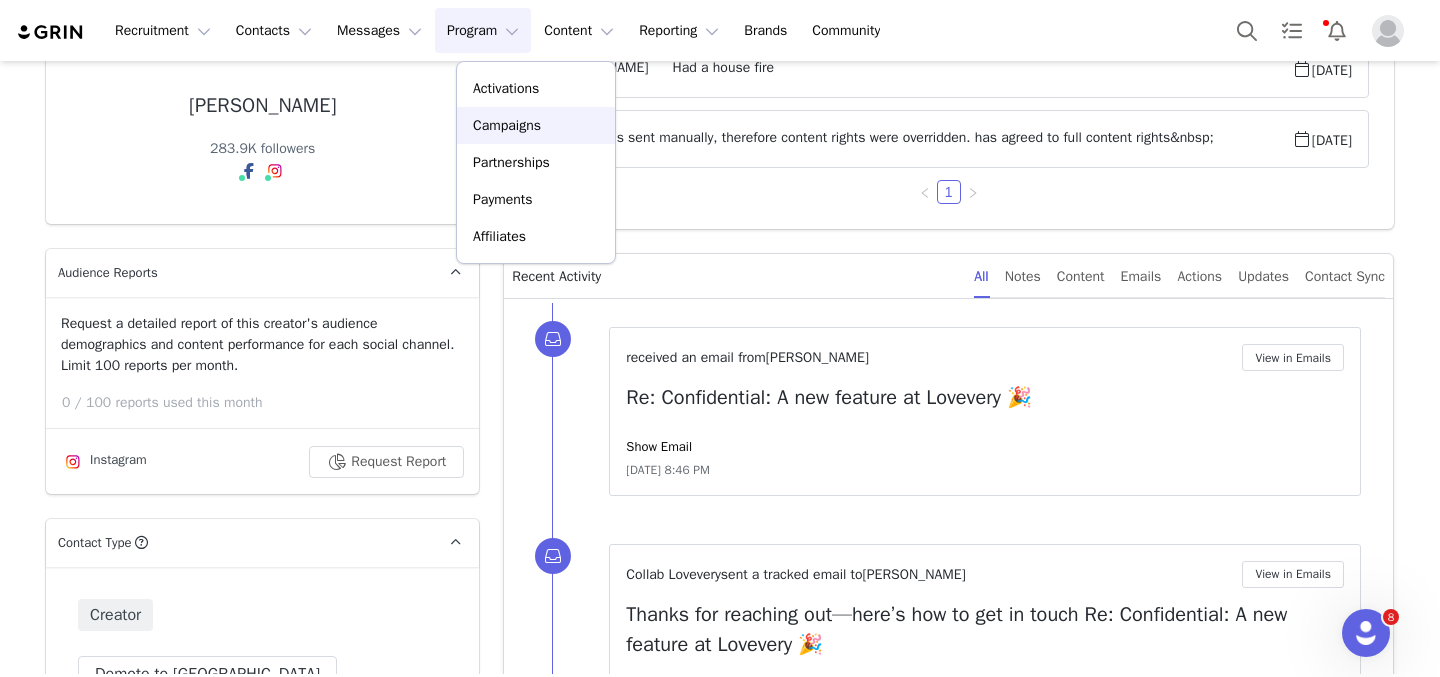 click on "Campaigns" at bounding box center [507, 125] 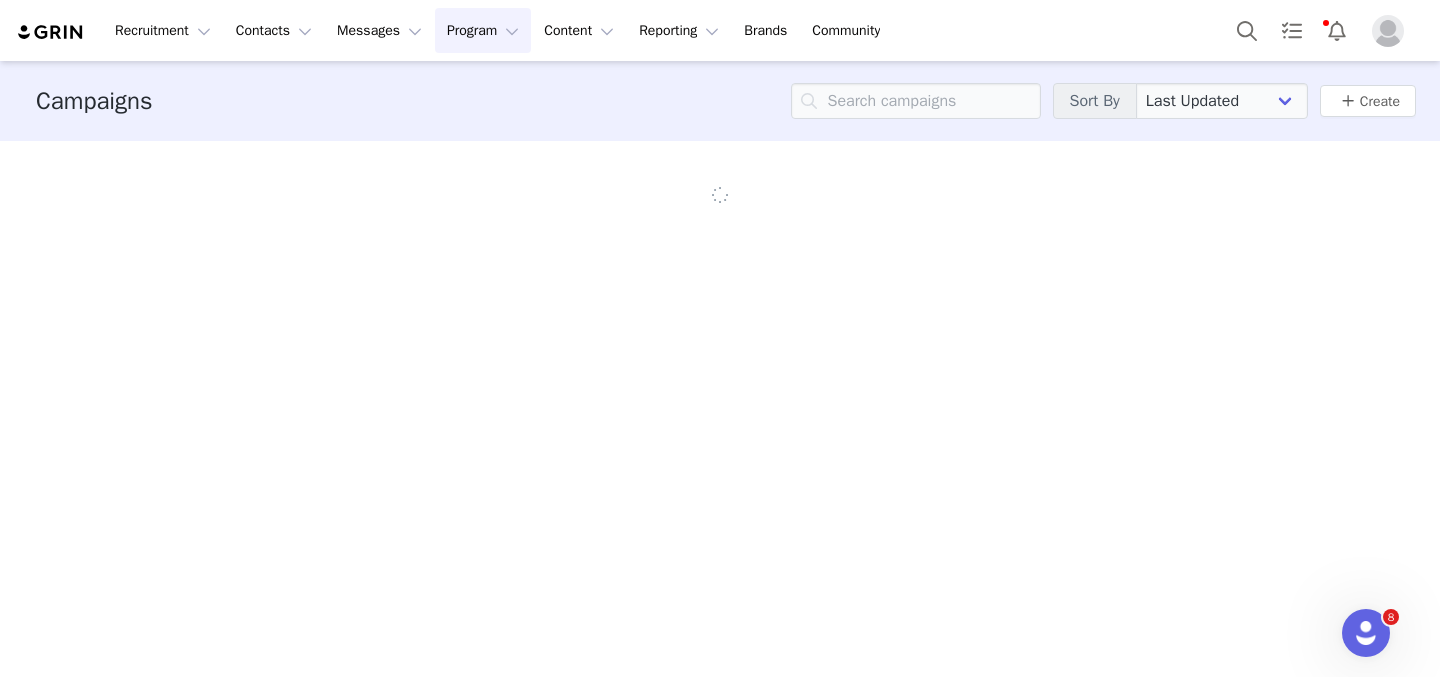 scroll, scrollTop: 0, scrollLeft: 0, axis: both 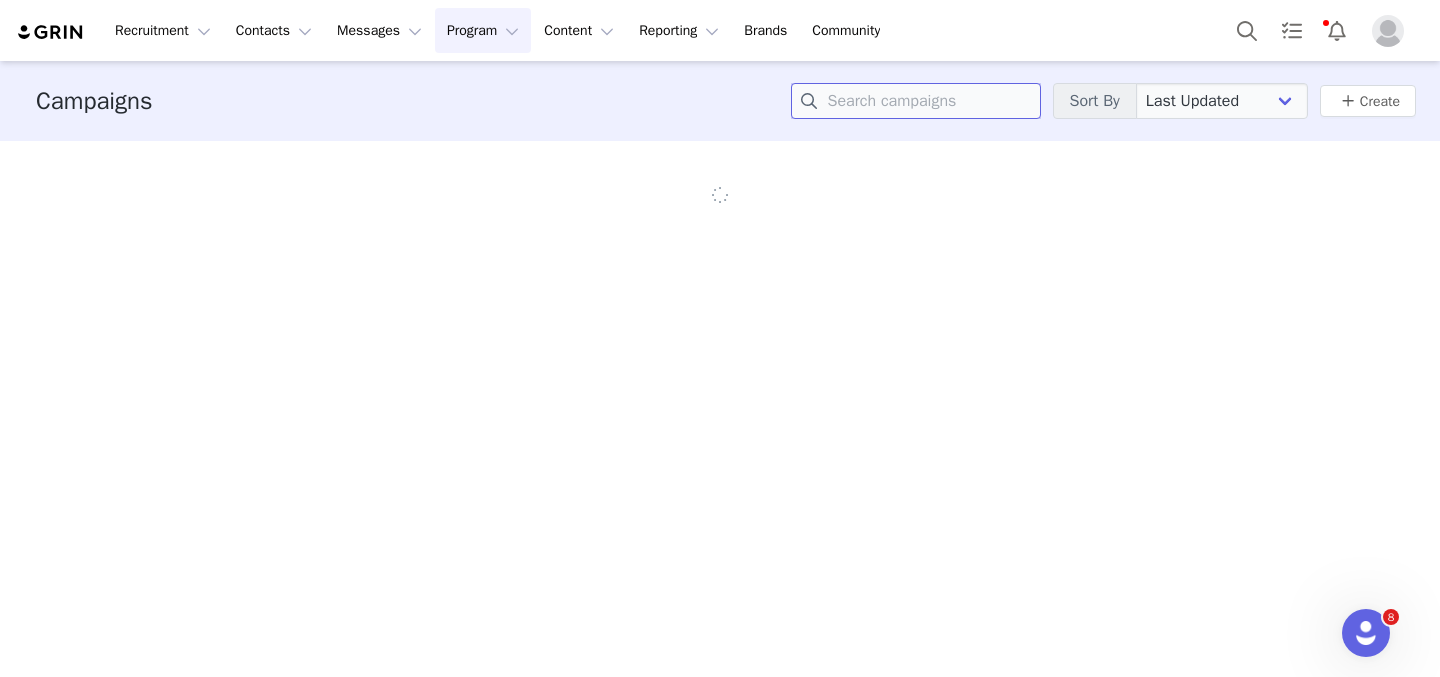 click at bounding box center (916, 101) 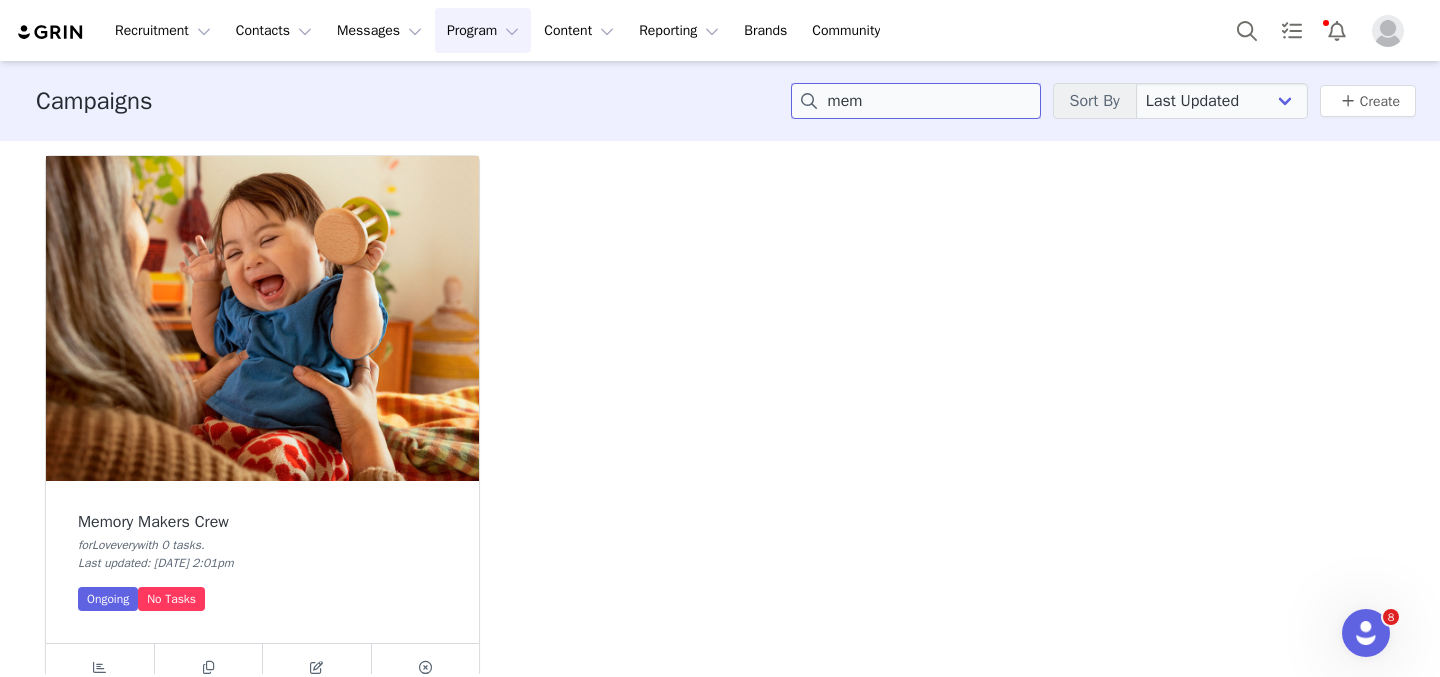 type on "mem" 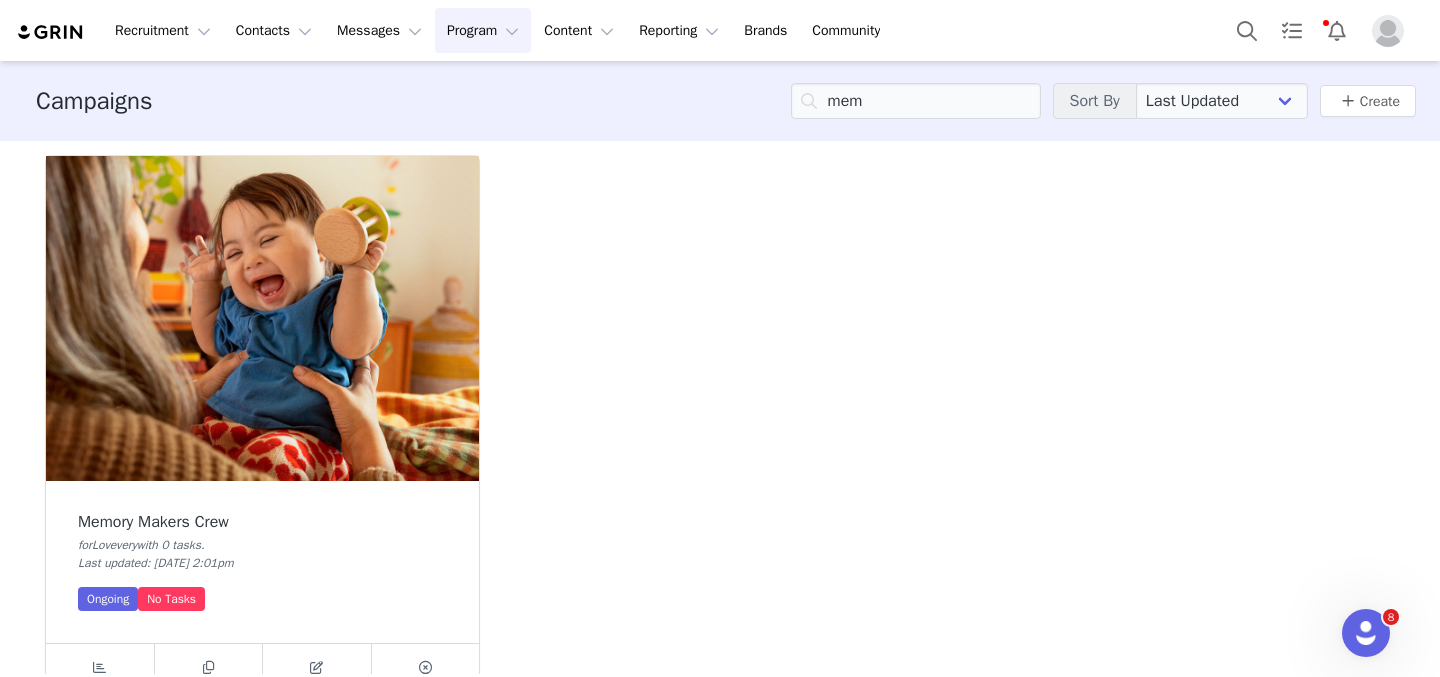 click at bounding box center (262, 318) 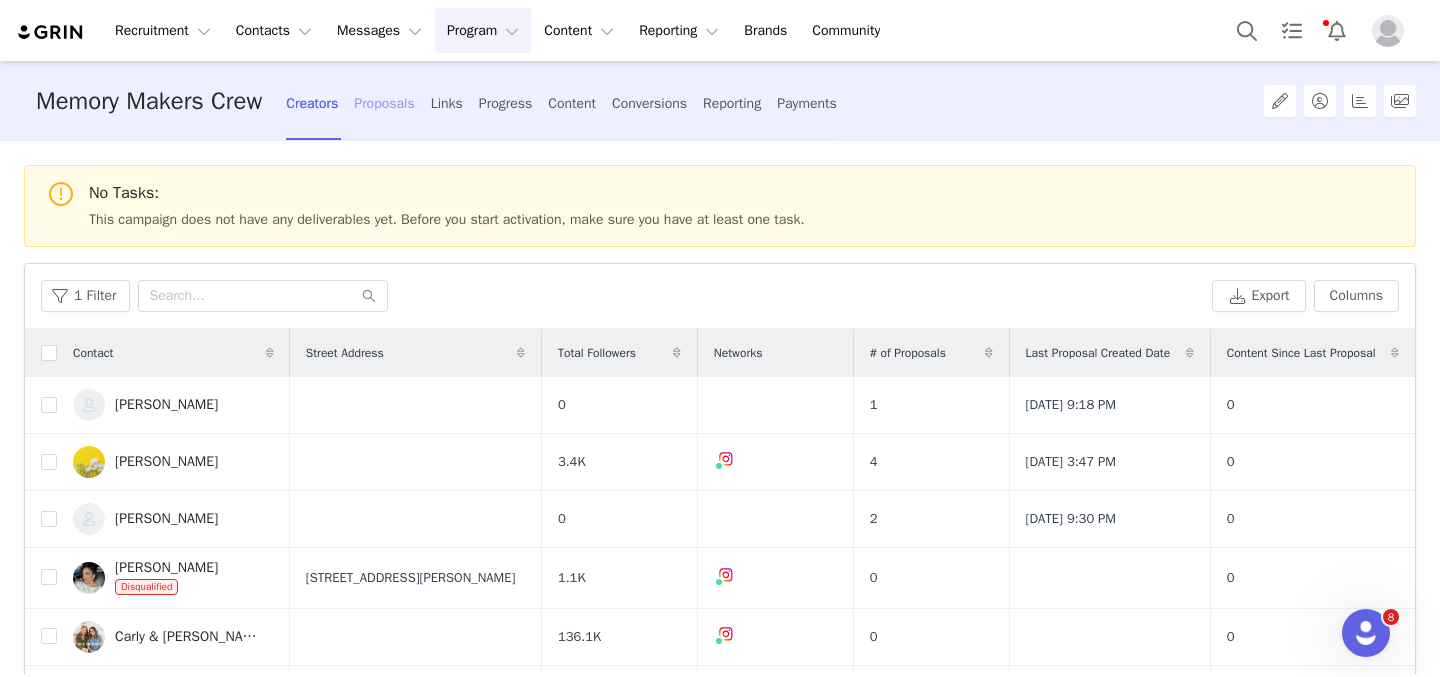 click on "Proposals" at bounding box center (384, 103) 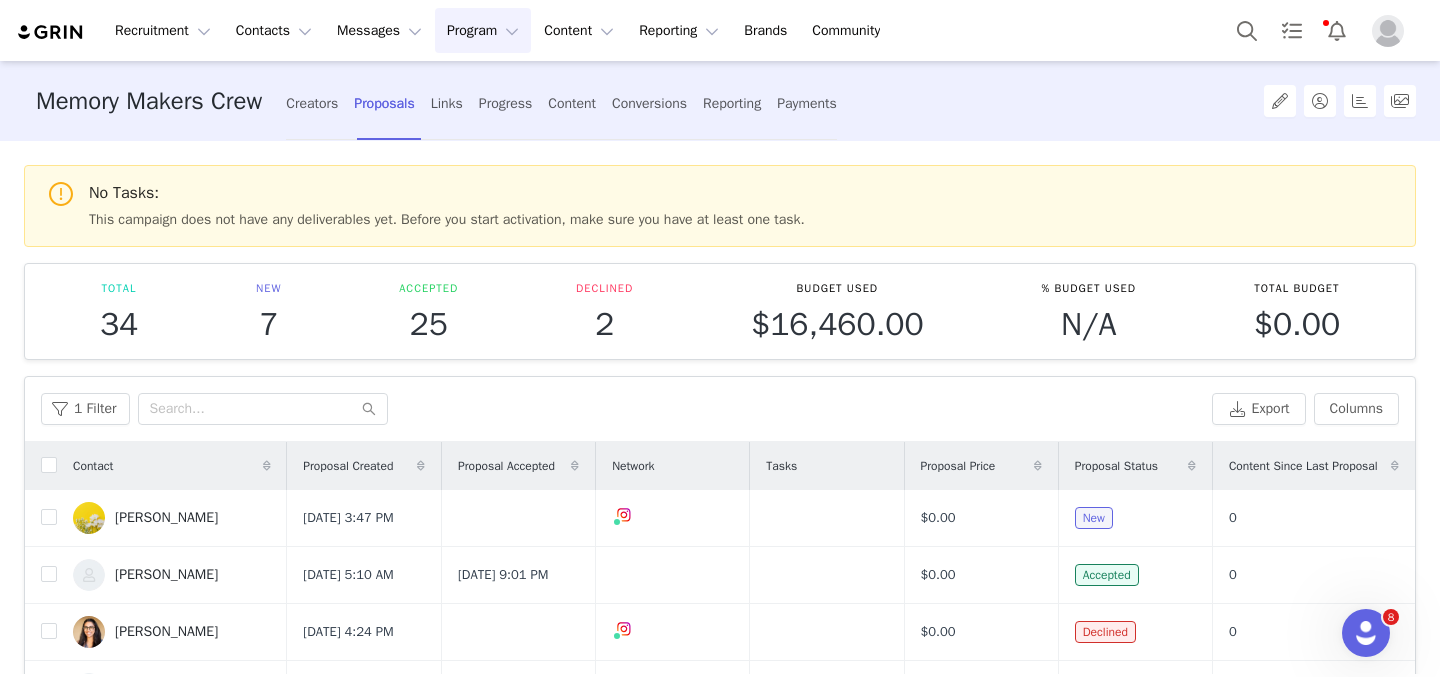 scroll, scrollTop: 325, scrollLeft: 0, axis: vertical 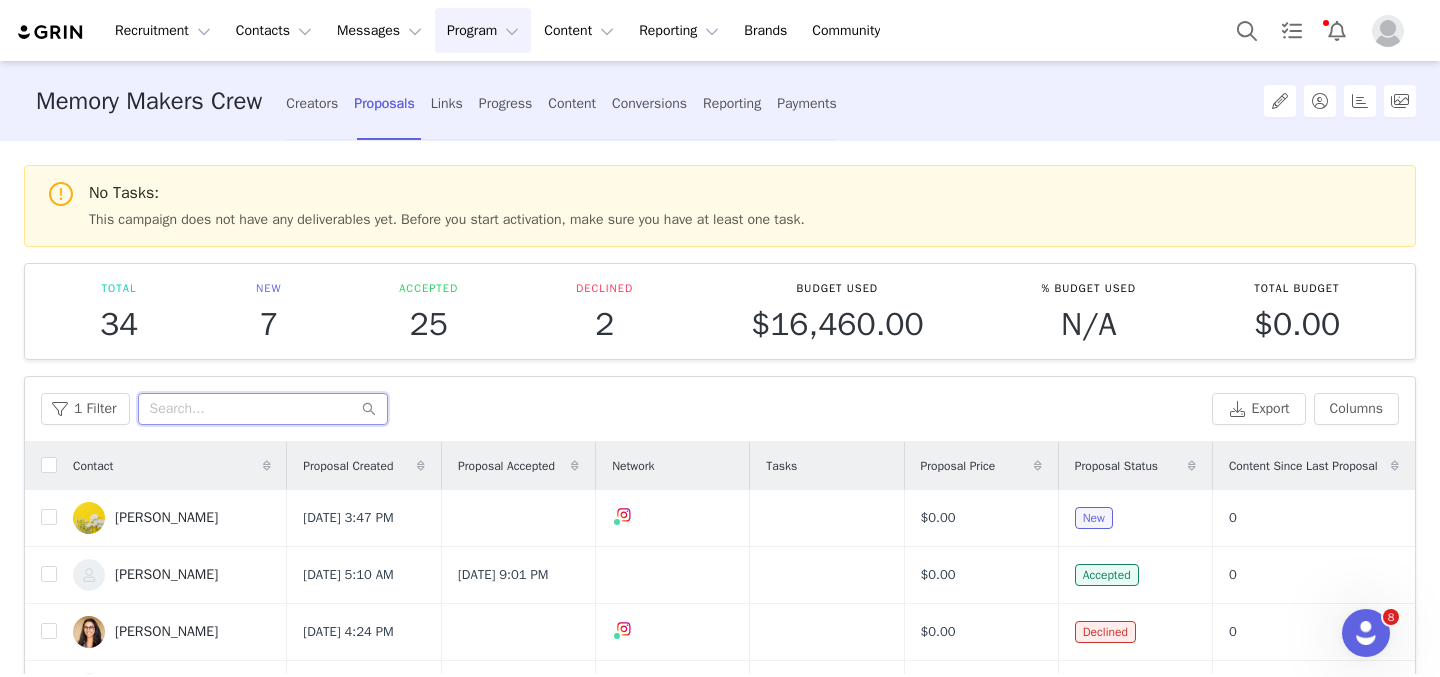 click at bounding box center (263, 409) 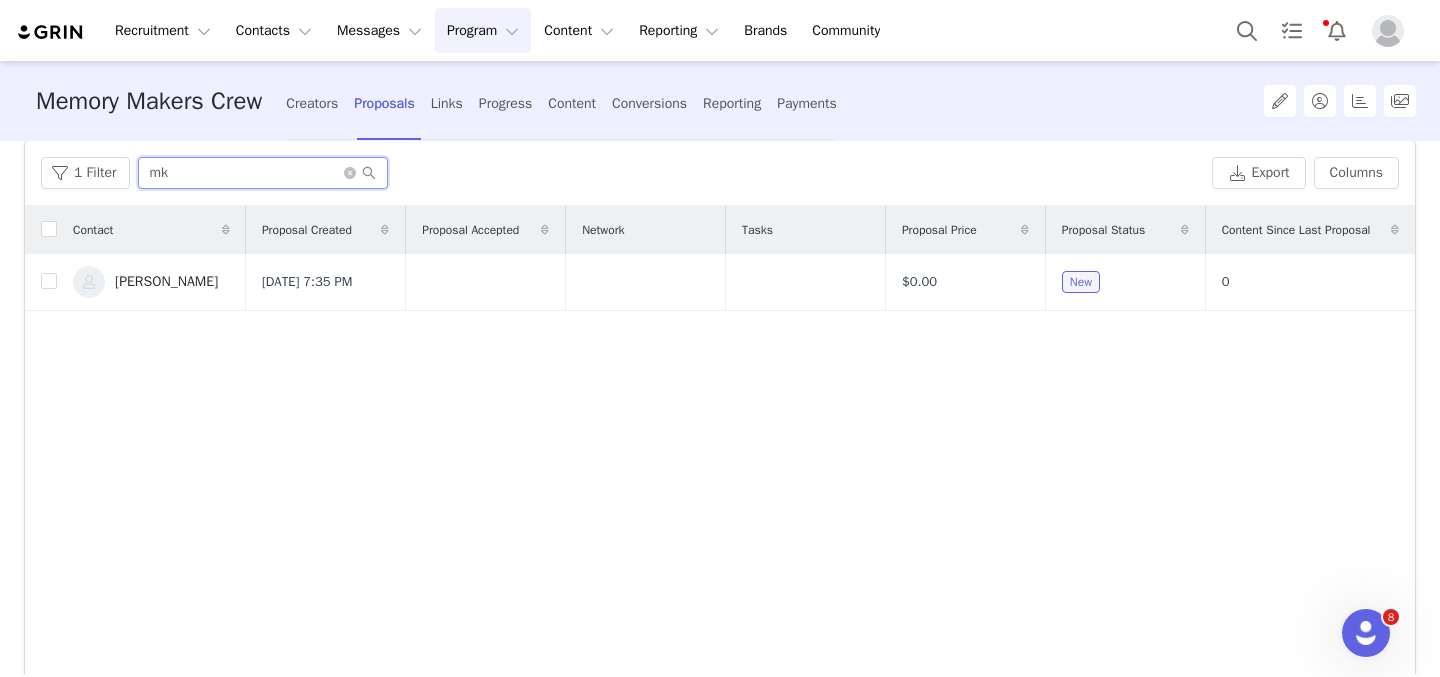 scroll, scrollTop: 239, scrollLeft: 0, axis: vertical 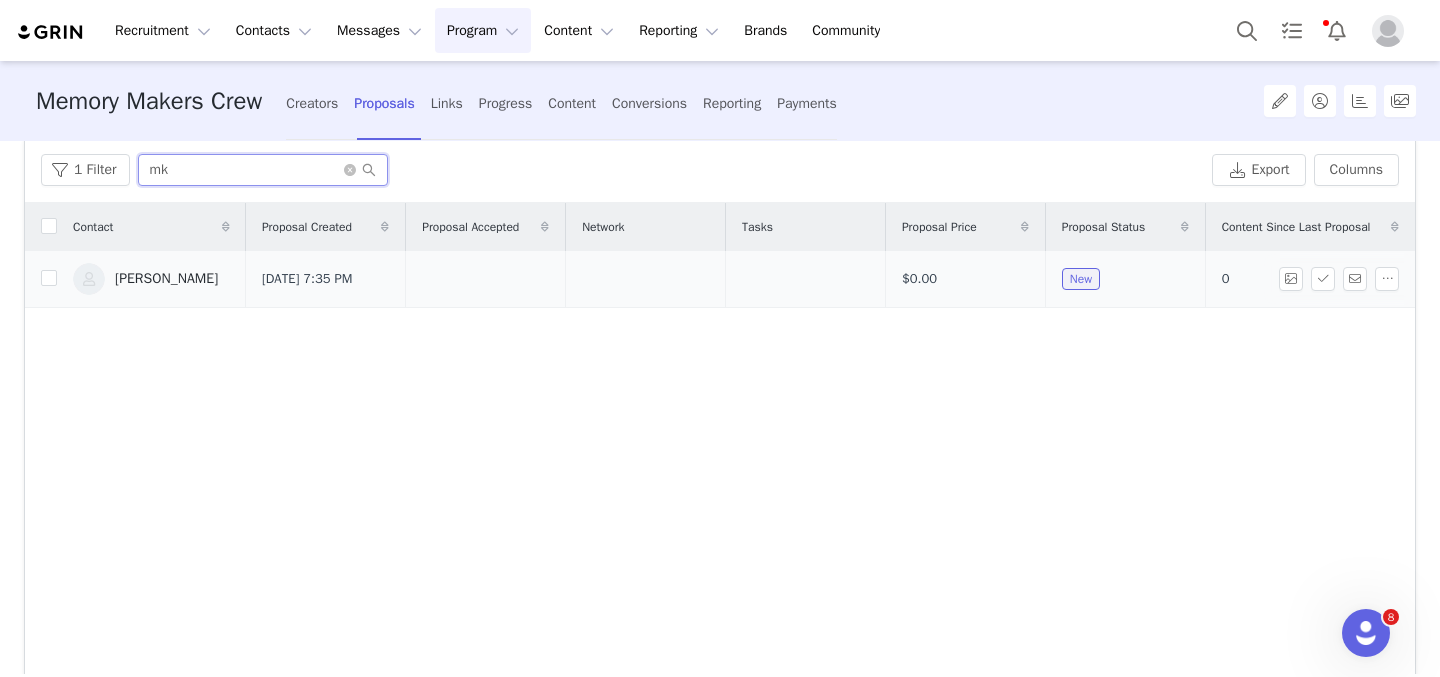 type on "mk" 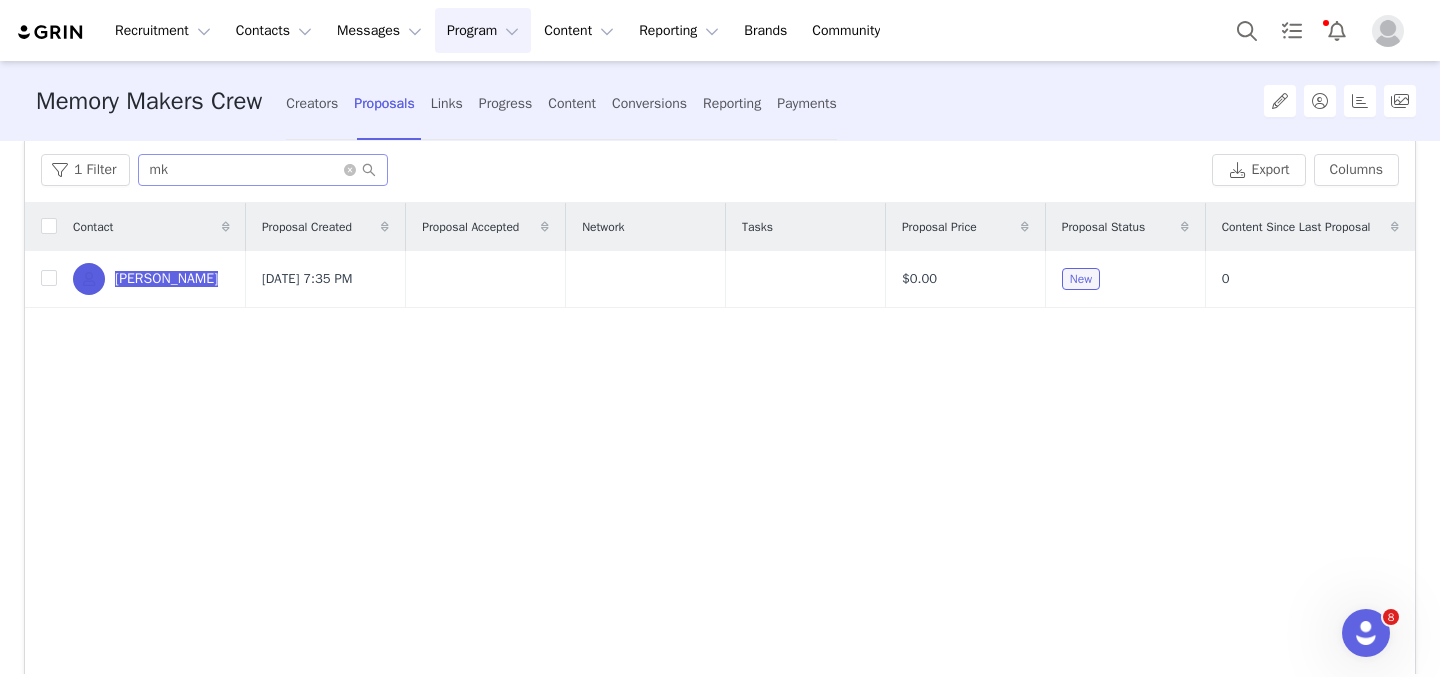drag, startPoint x: 173, startPoint y: 281, endPoint x: 308, endPoint y: 158, distance: 182.63077 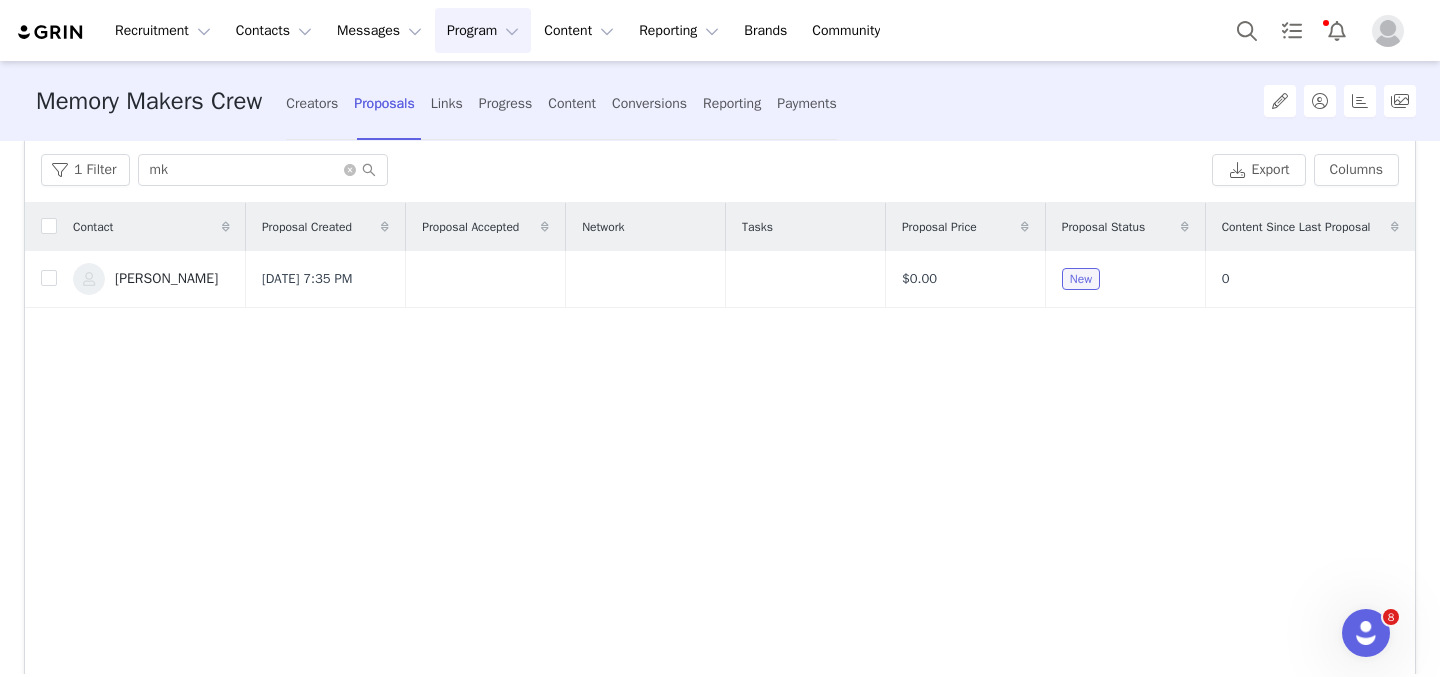 click on "Contact   Proposal Created   Proposal Accepted   Network   Tasks   Proposal Price   Proposal Status   Content Since Last Proposal   Marney Howes  Jul 8, 2025 7:35 PM $0.00  New  0" at bounding box center (720, 441) 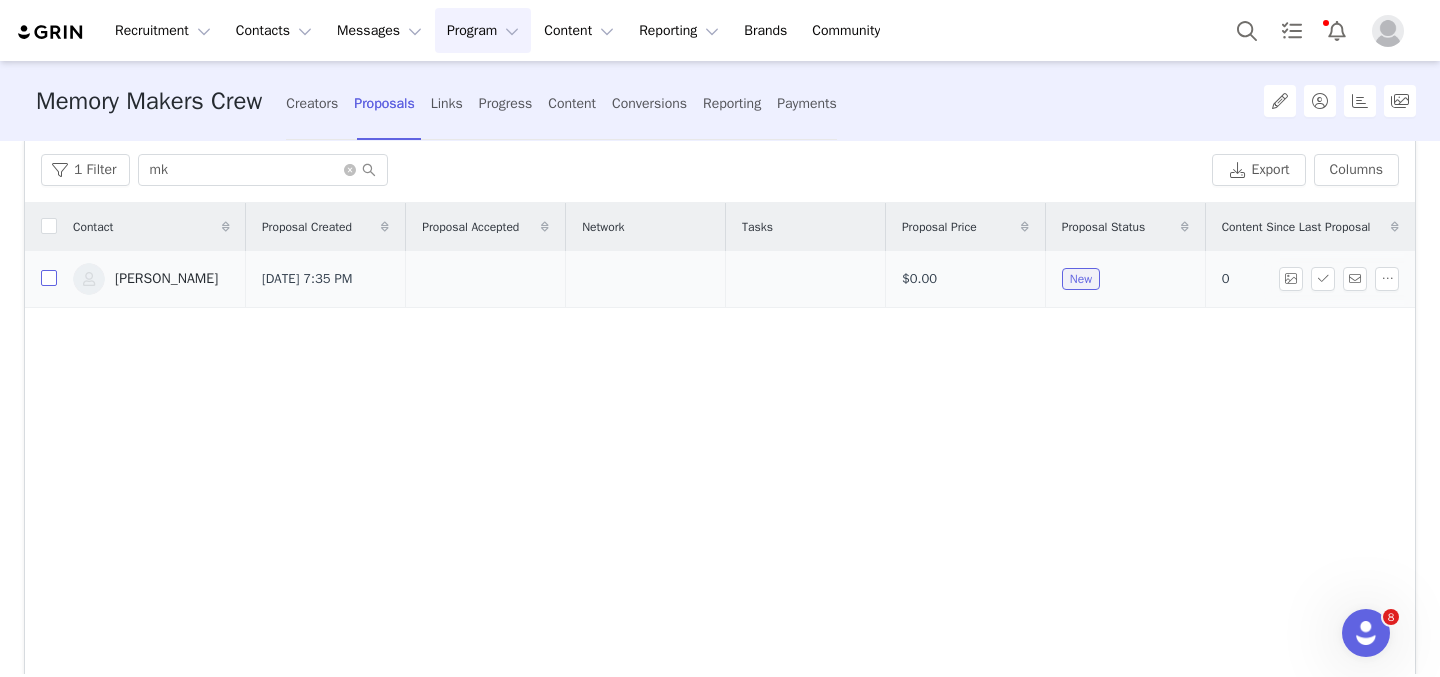 click at bounding box center (49, 278) 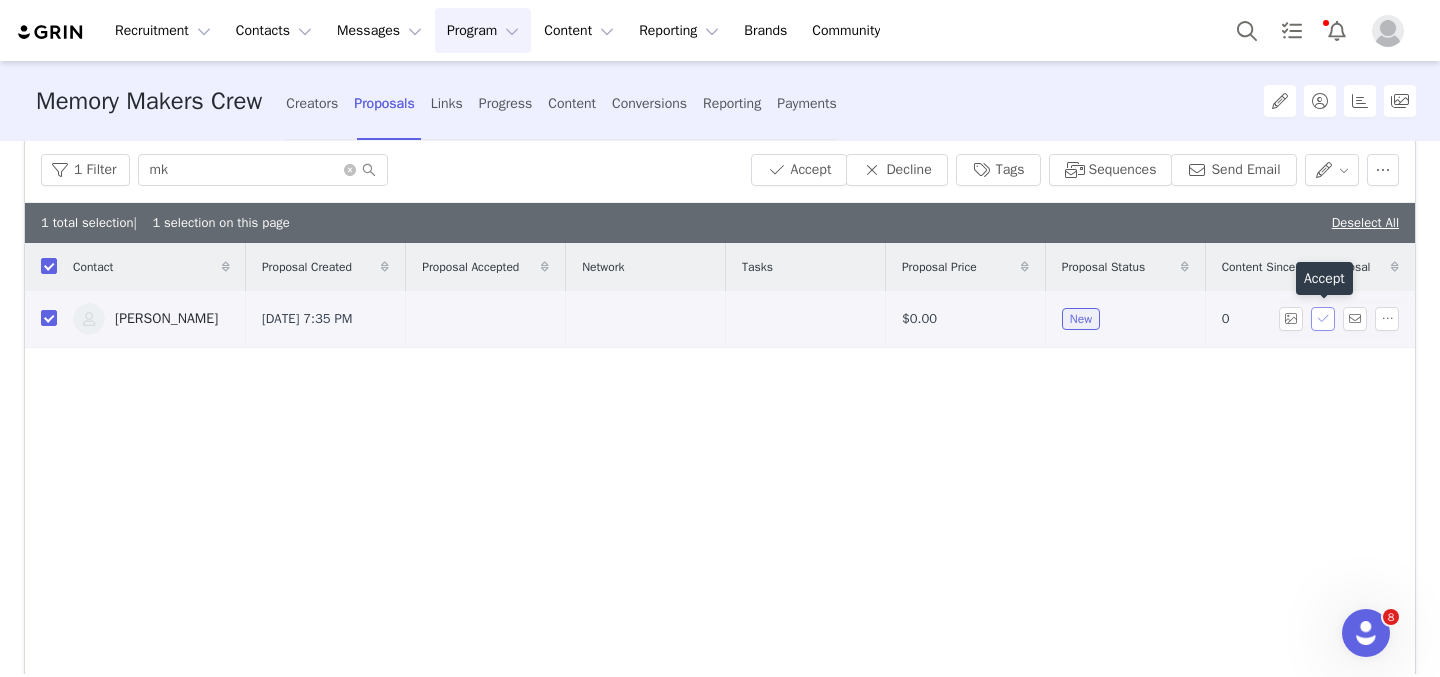 click at bounding box center [1323, 319] 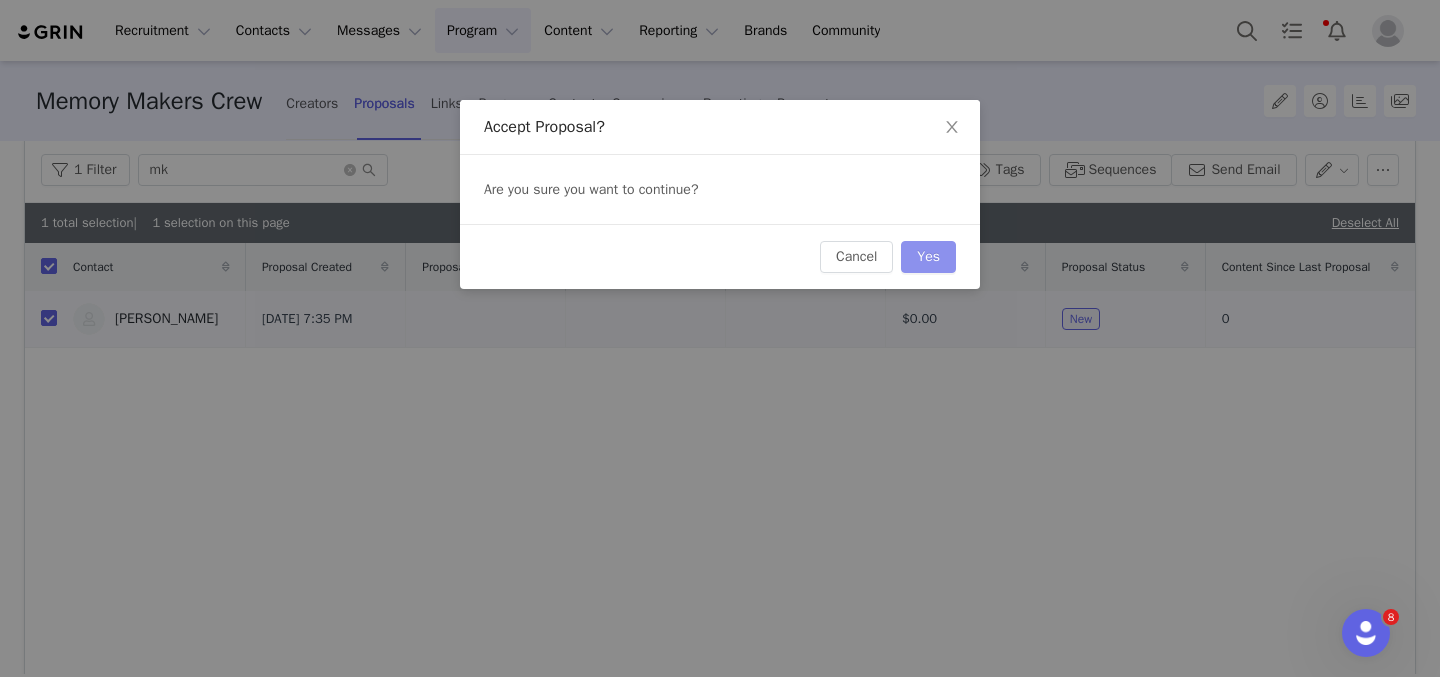click on "Yes" at bounding box center (928, 257) 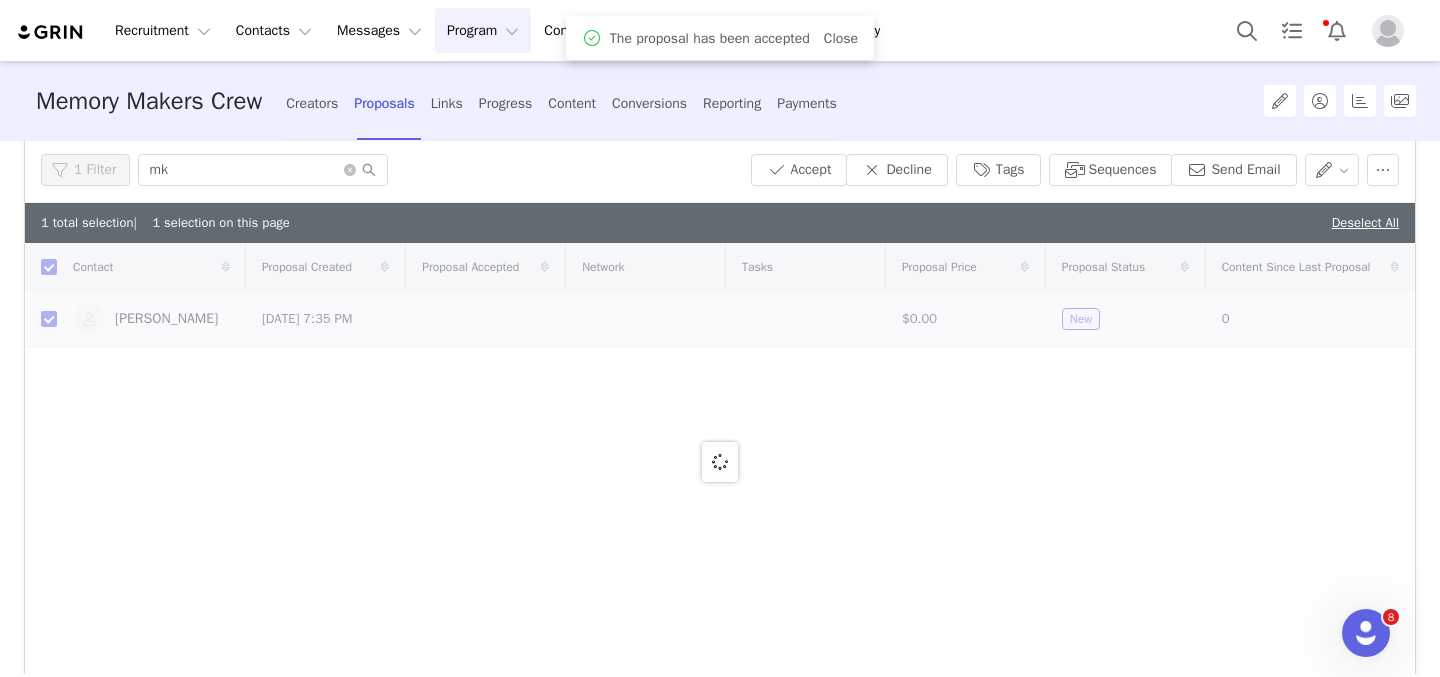 scroll, scrollTop: 239, scrollLeft: 0, axis: vertical 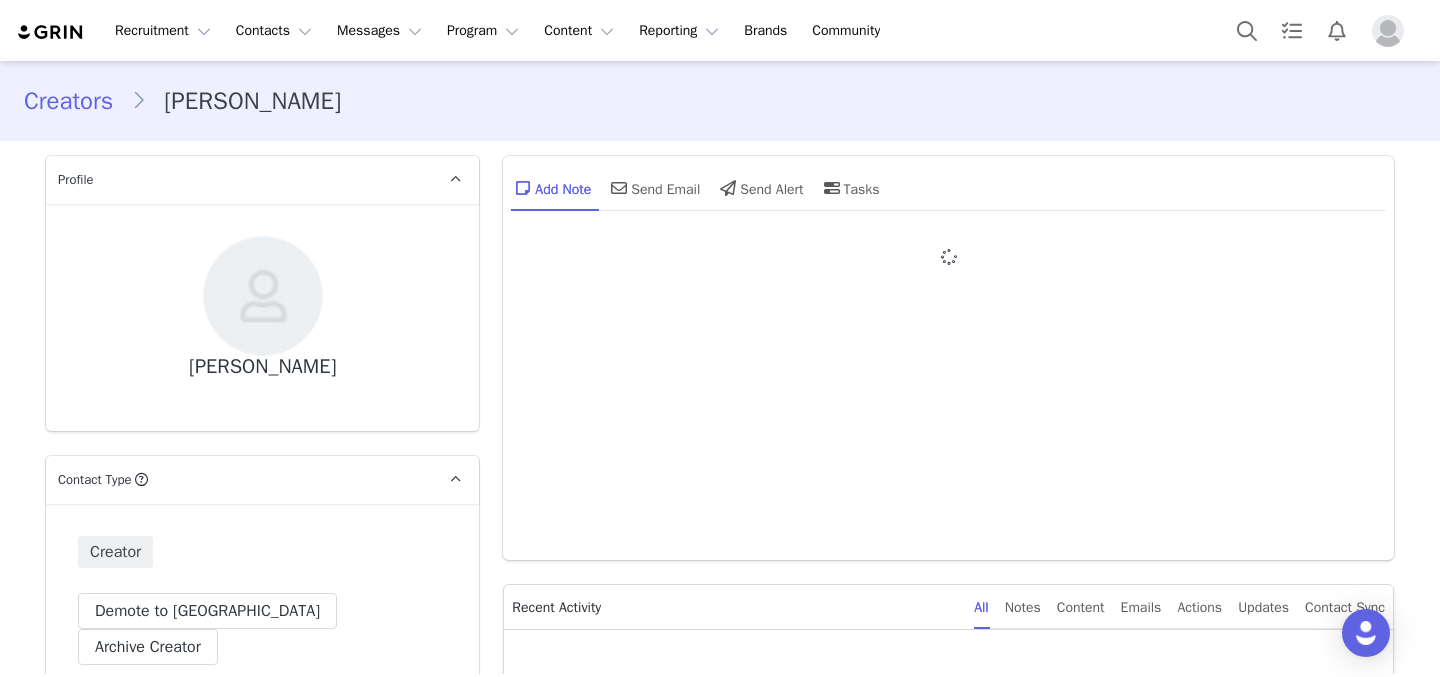 type on "+1 ([GEOGRAPHIC_DATA])" 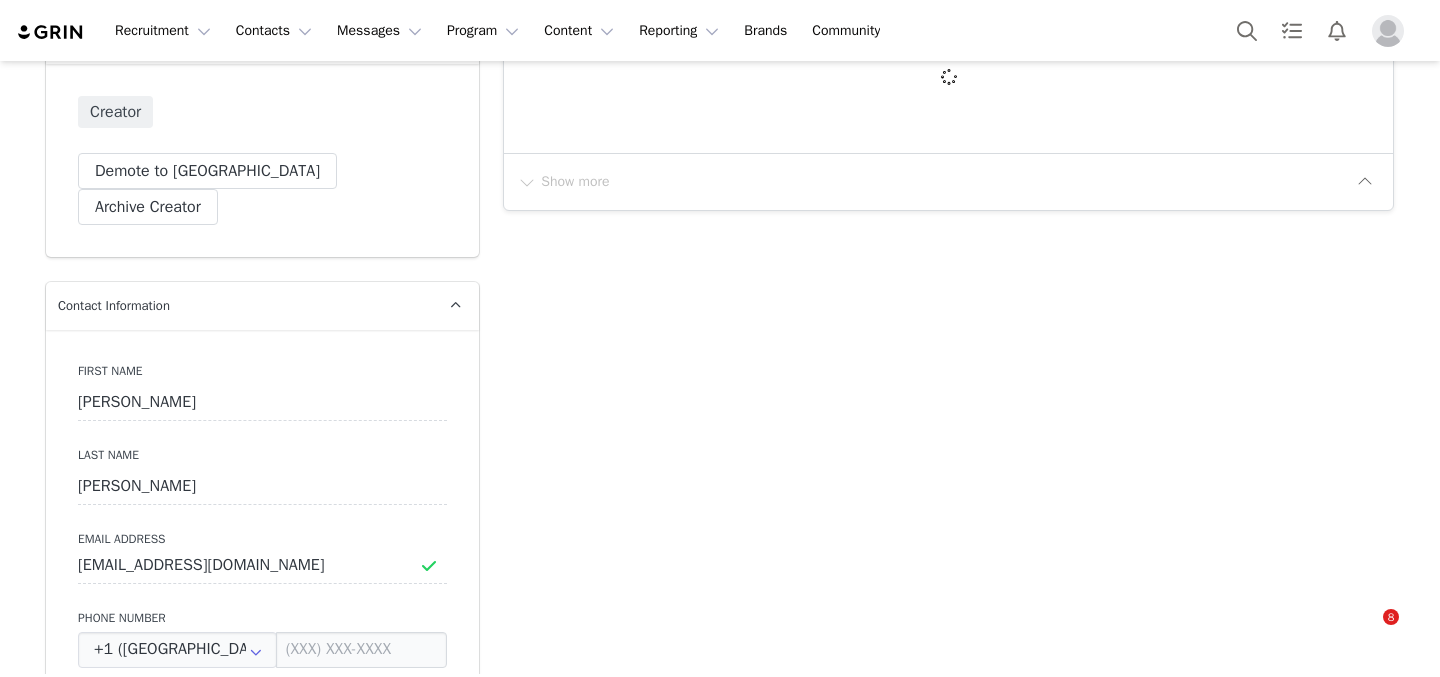 scroll, scrollTop: 533, scrollLeft: 0, axis: vertical 